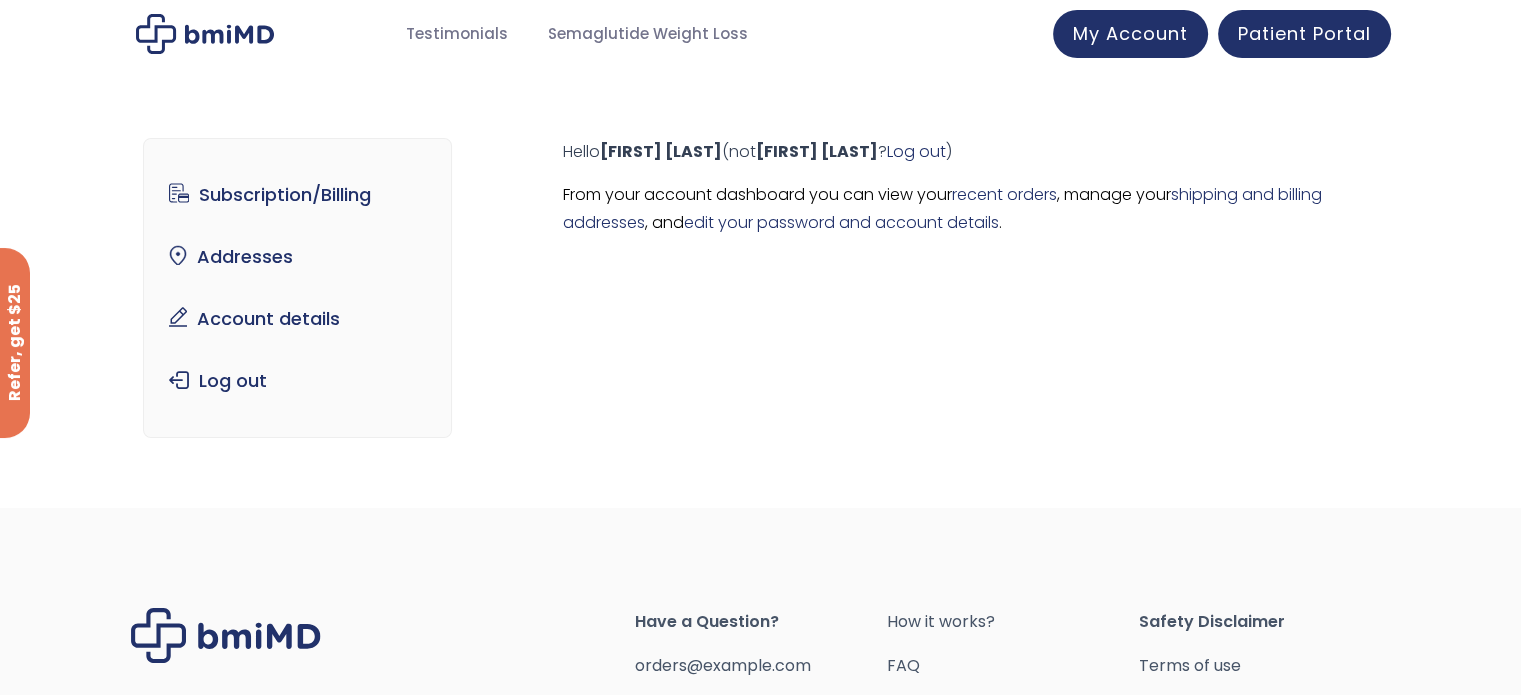 scroll, scrollTop: 26, scrollLeft: 0, axis: vertical 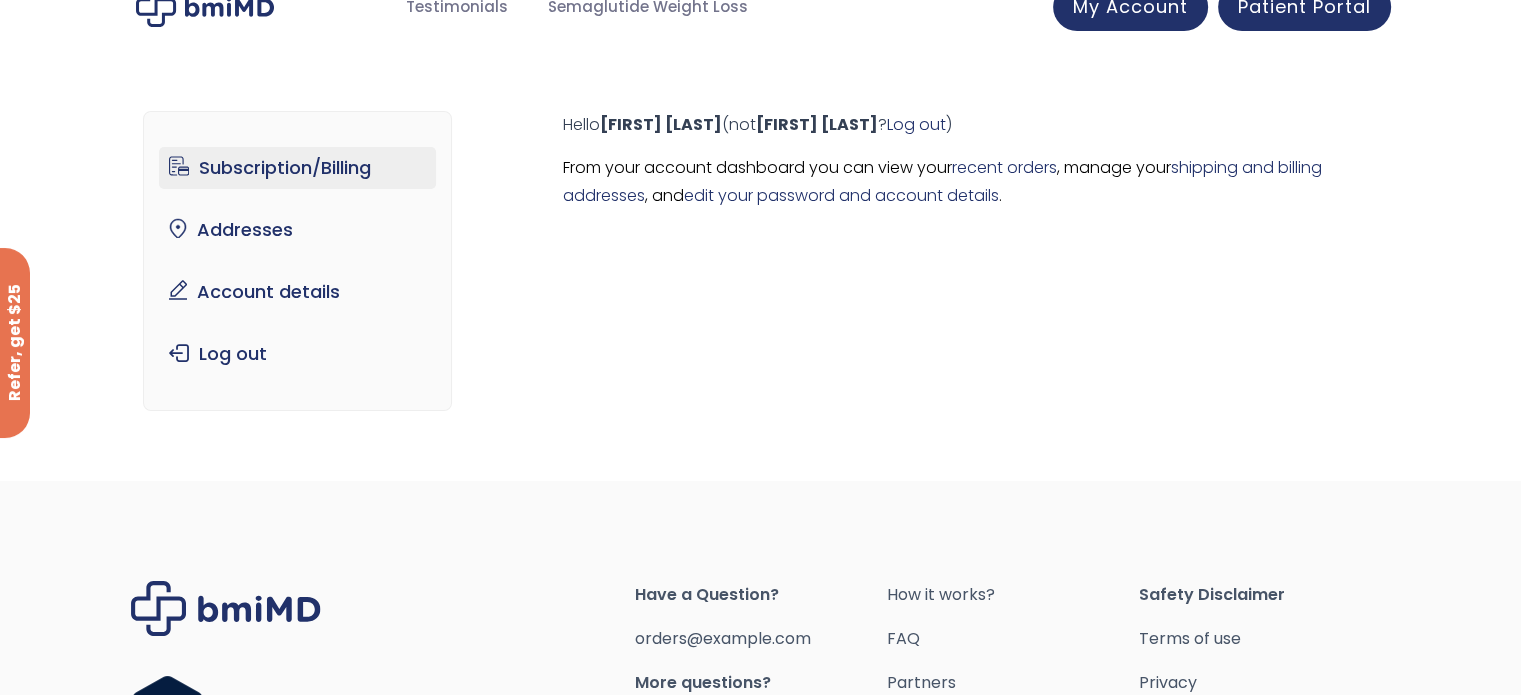click on "Subscription/Billing" at bounding box center [297, 168] 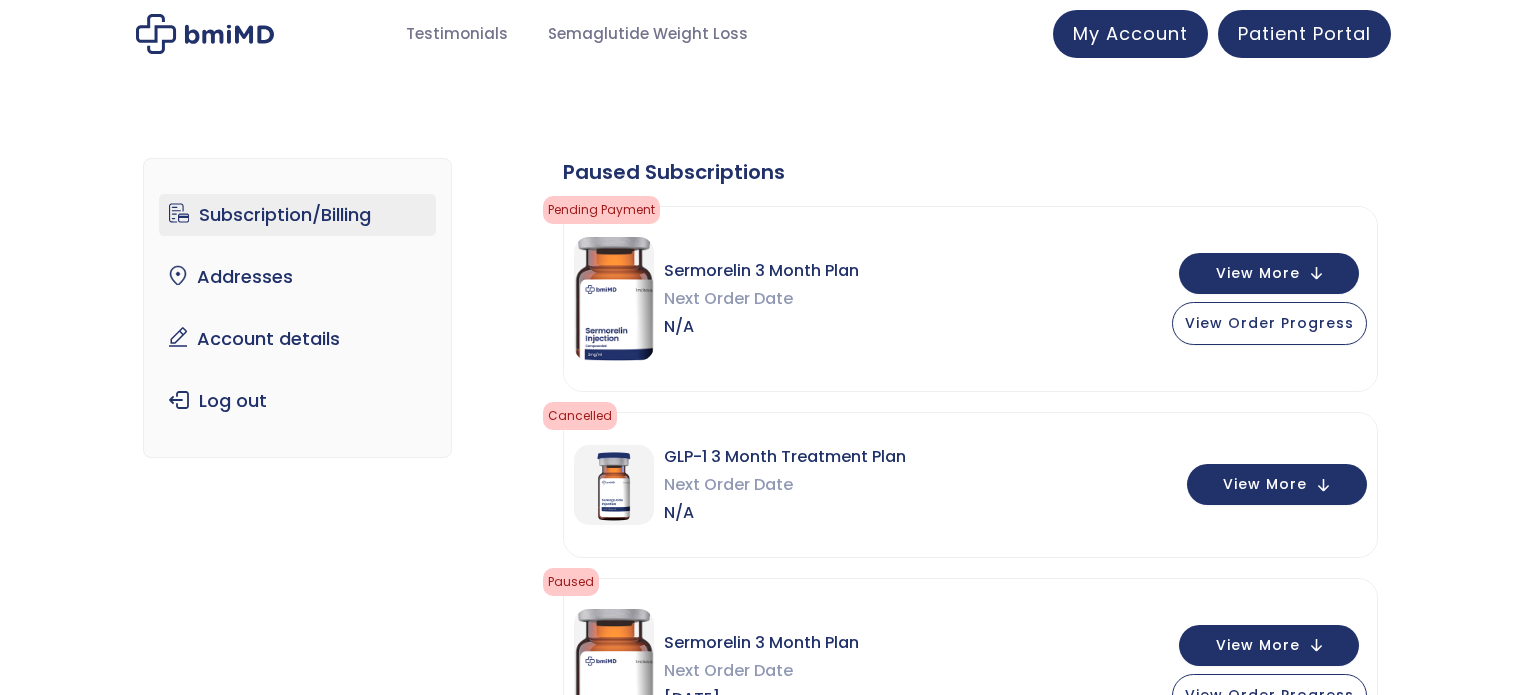 scroll, scrollTop: 0, scrollLeft: 0, axis: both 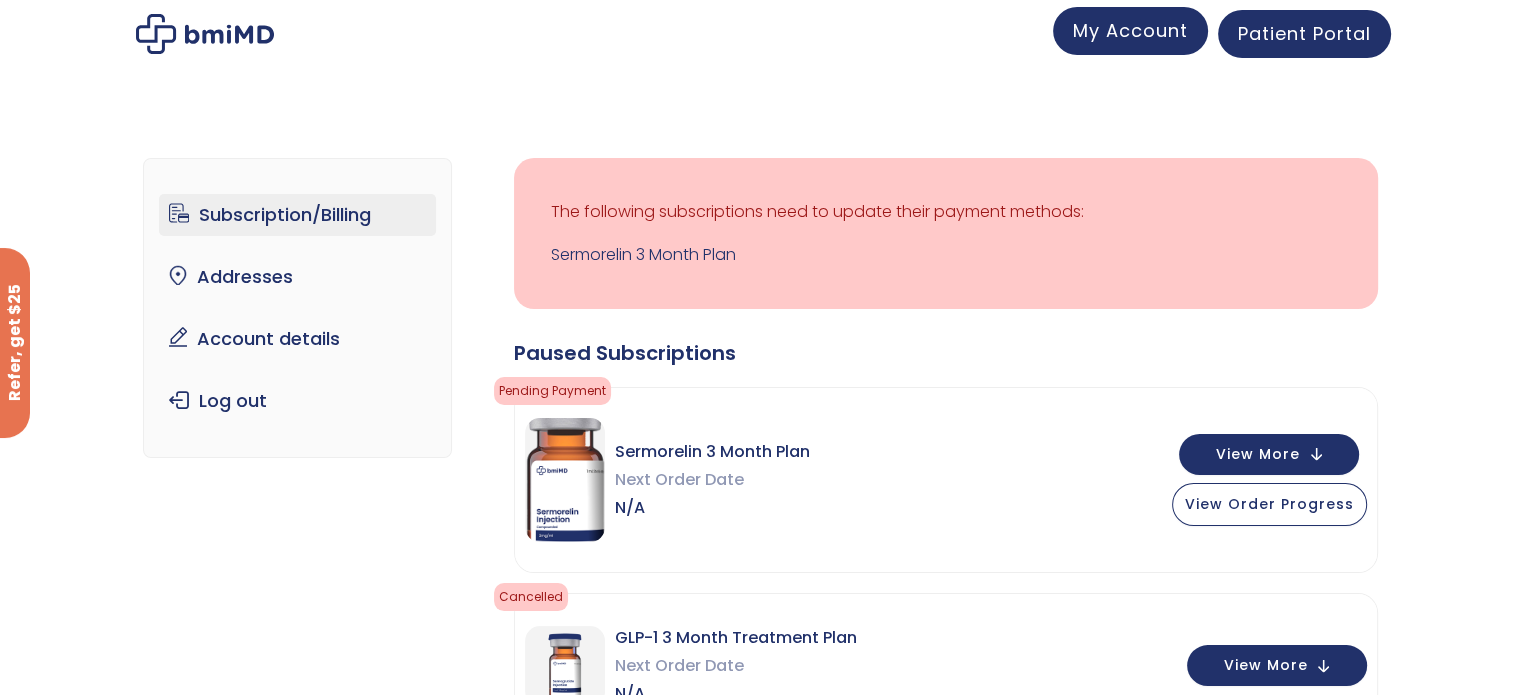 click on "My Account" at bounding box center [1130, 30] 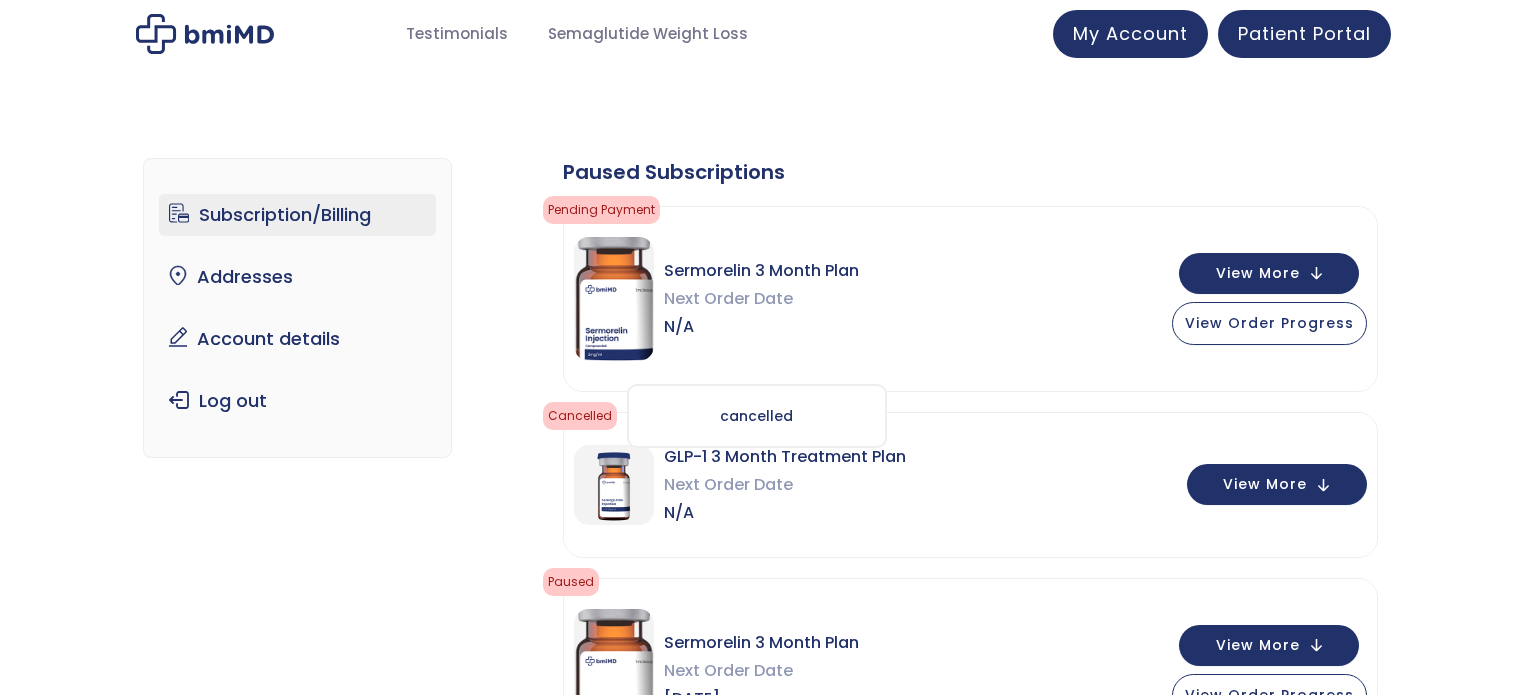 scroll, scrollTop: 0, scrollLeft: 0, axis: both 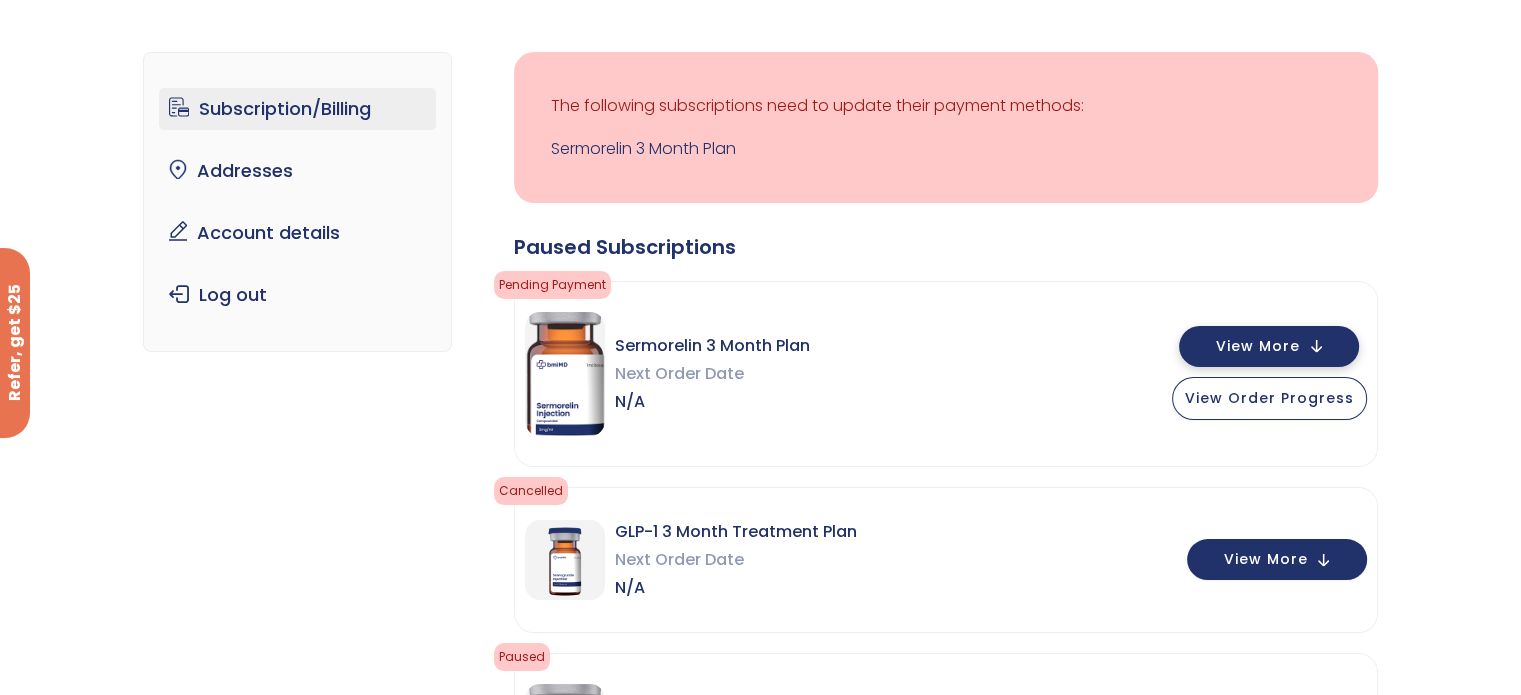 click on "View More" at bounding box center [1258, 346] 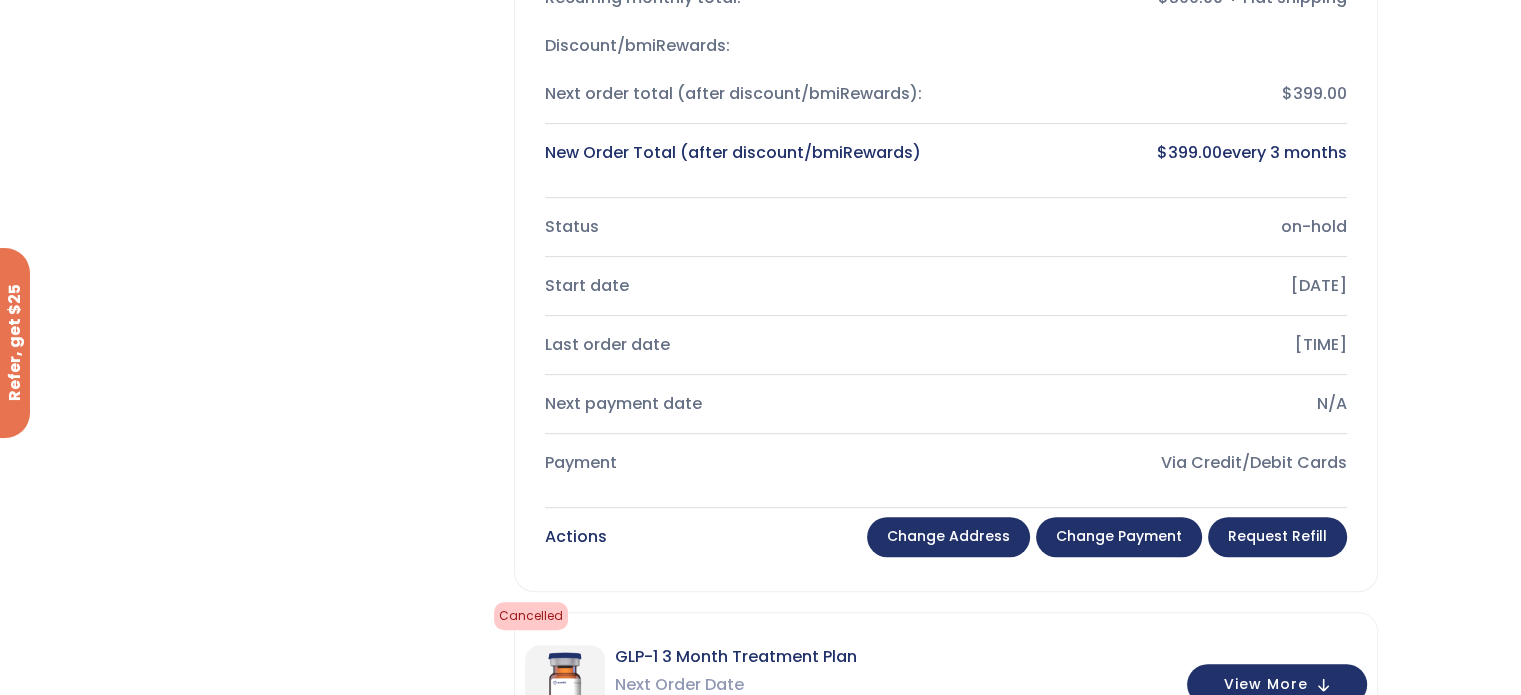 scroll, scrollTop: 678, scrollLeft: 0, axis: vertical 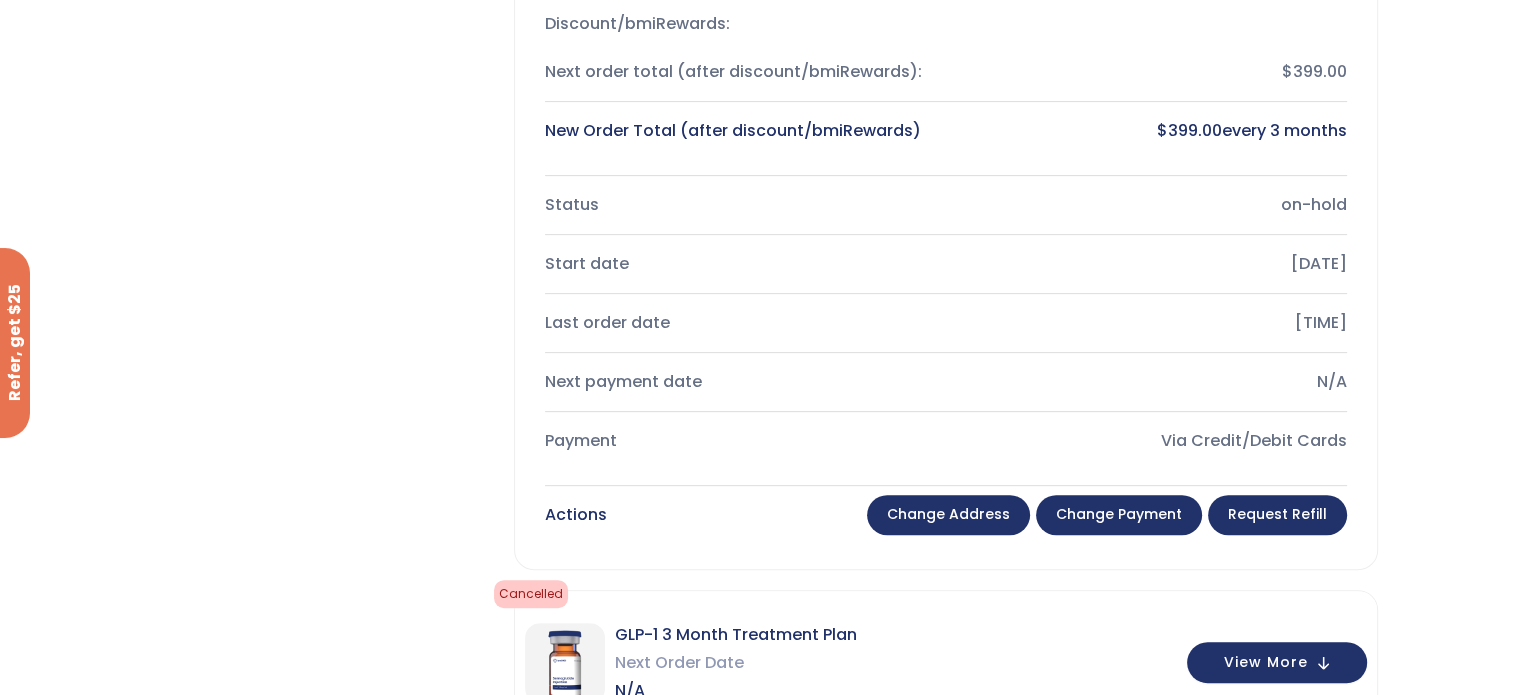 click on "Change Payment" at bounding box center (1119, 515) 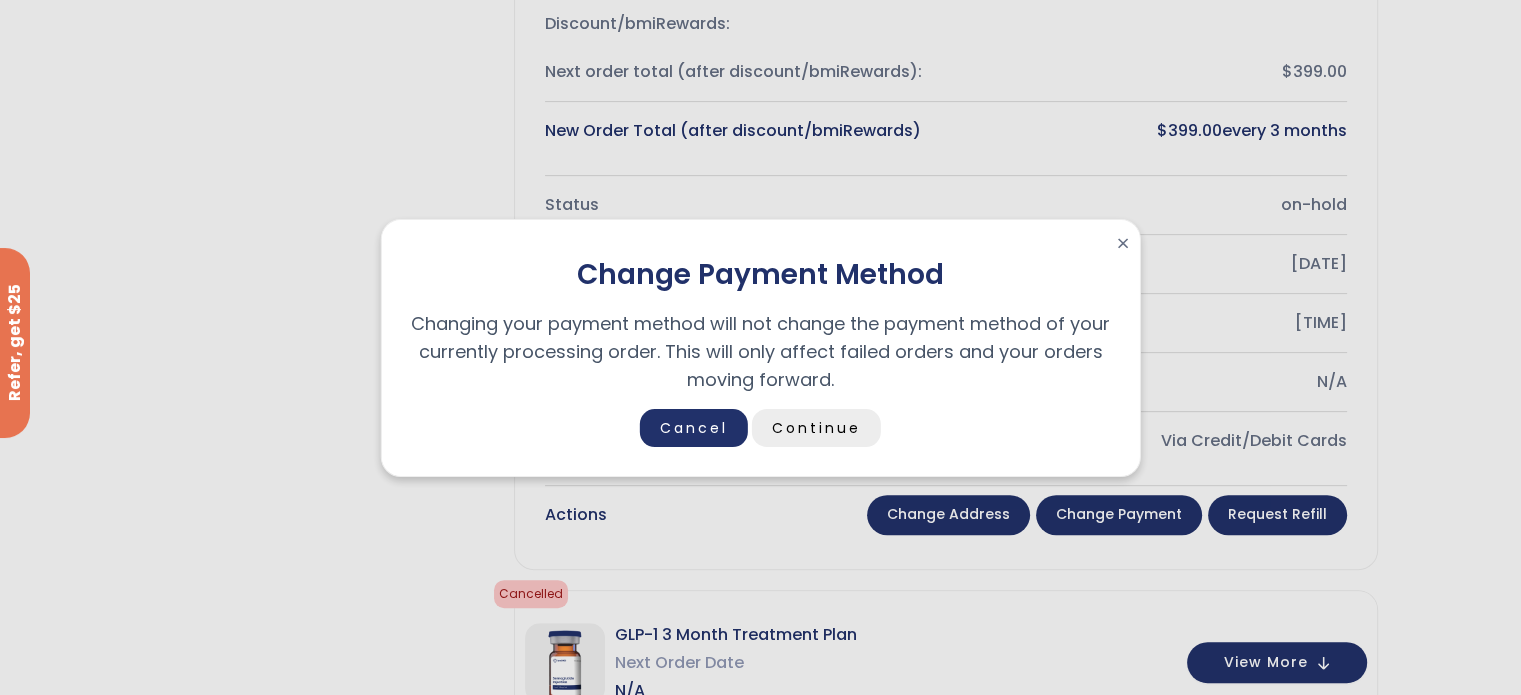 click on "Continue" at bounding box center [816, 428] 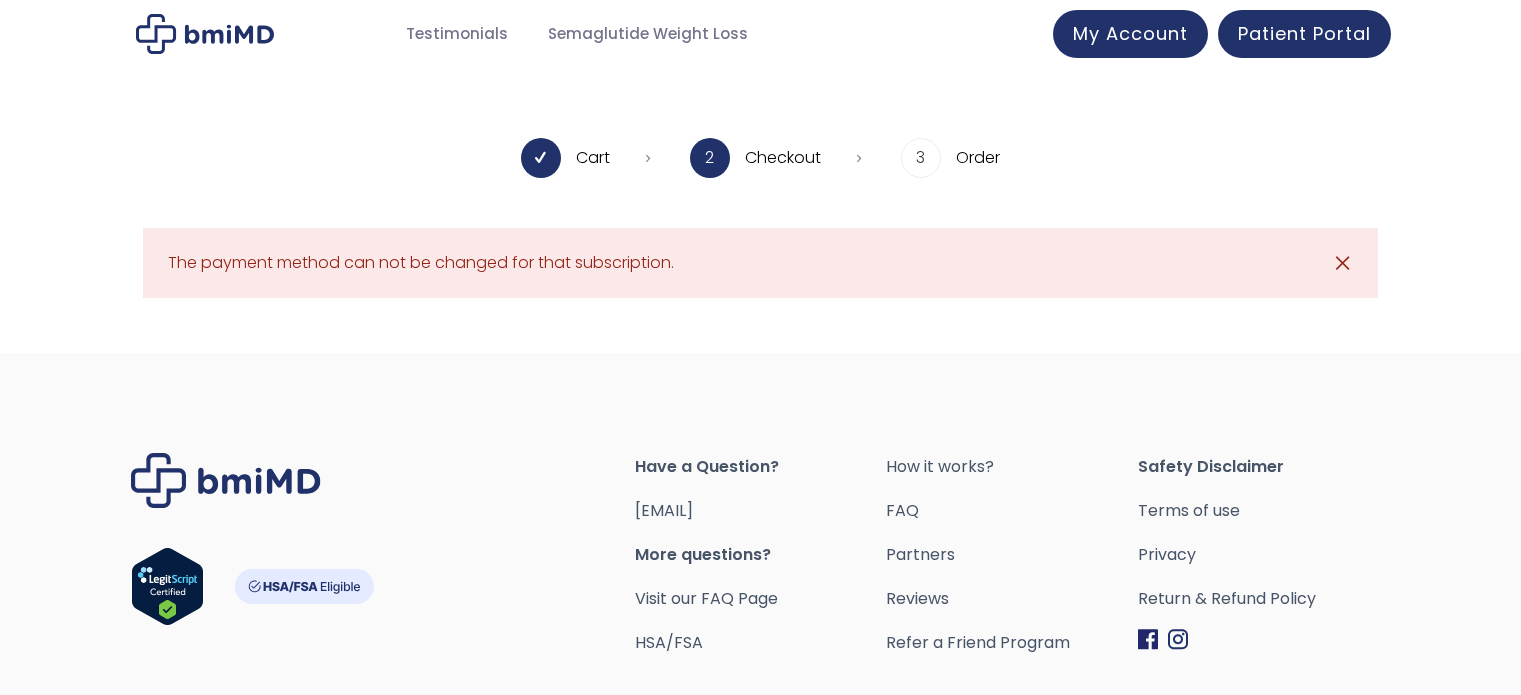 scroll, scrollTop: 0, scrollLeft: 0, axis: both 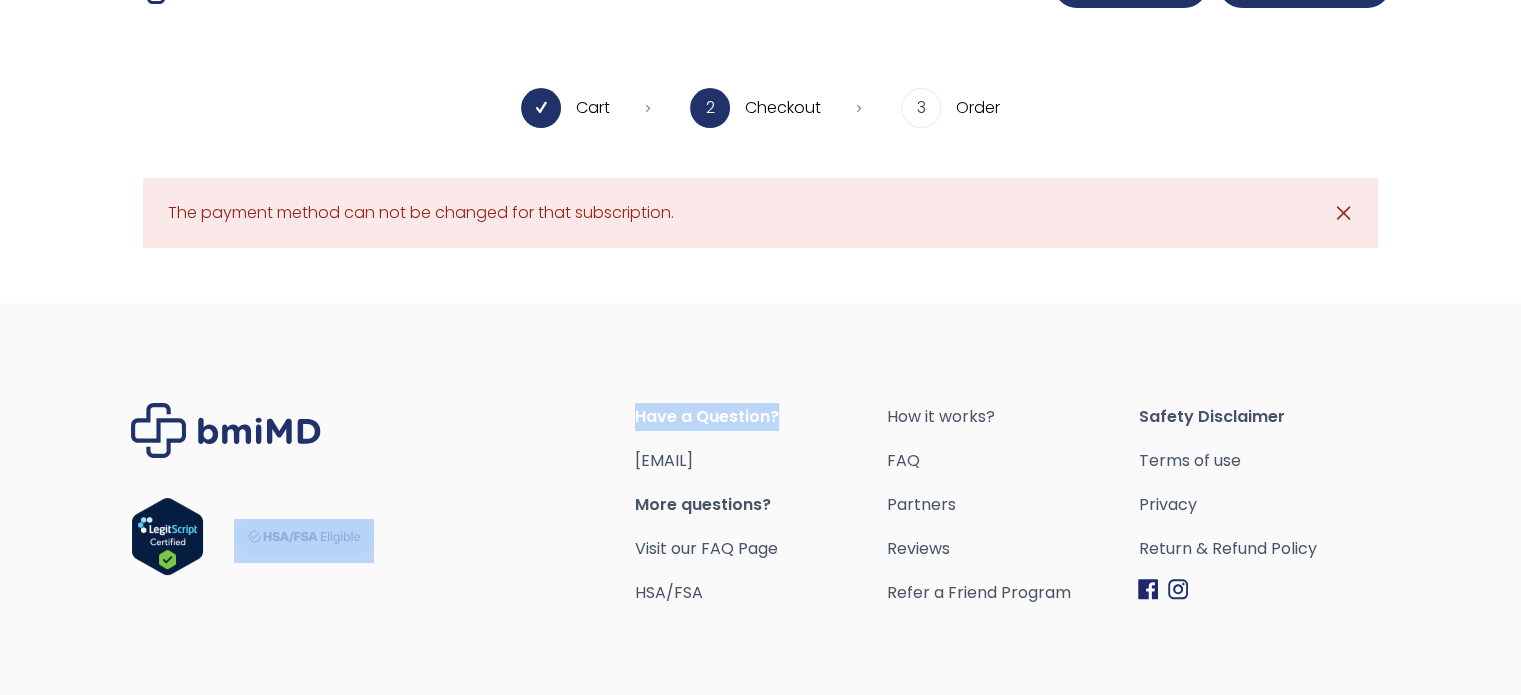 drag, startPoint x: 0, startPoint y: 0, endPoint x: 599, endPoint y: 382, distance: 710.44 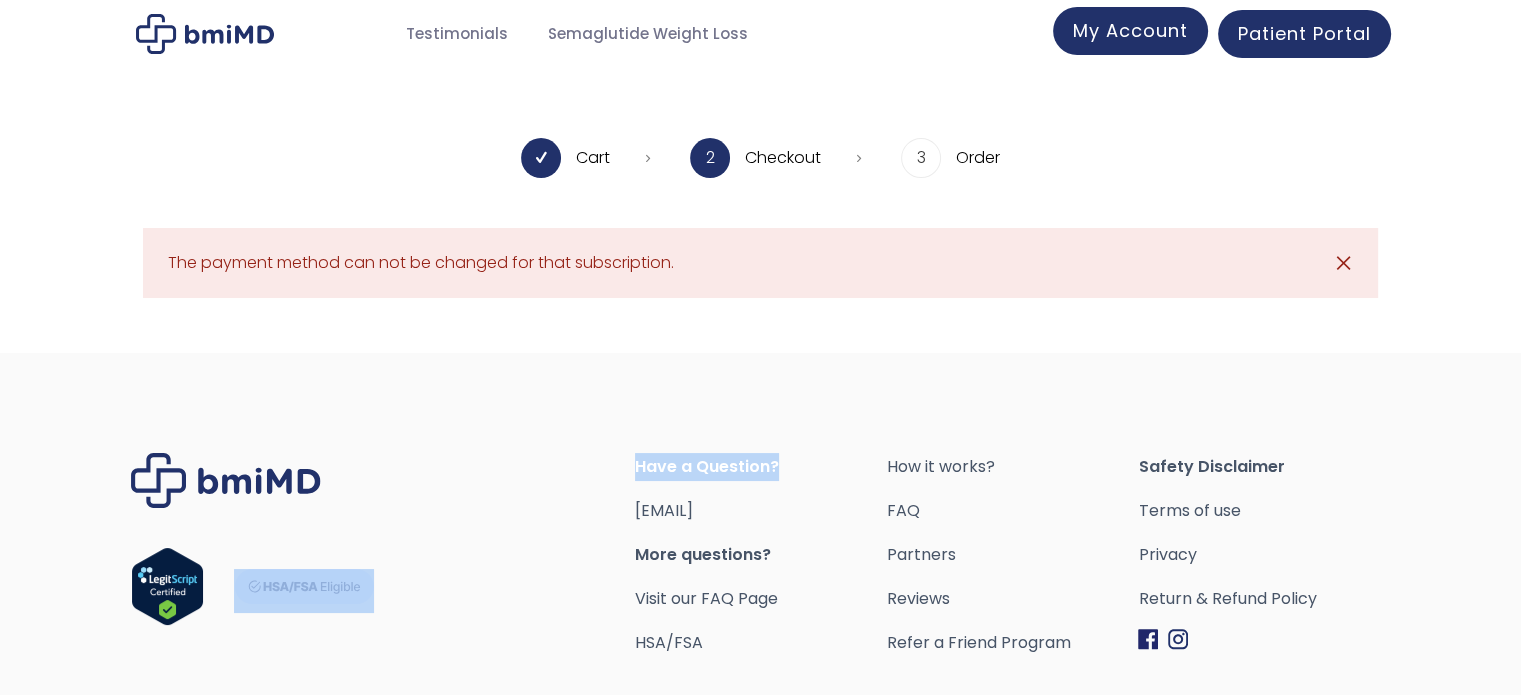 click on "My Account" at bounding box center [1130, 30] 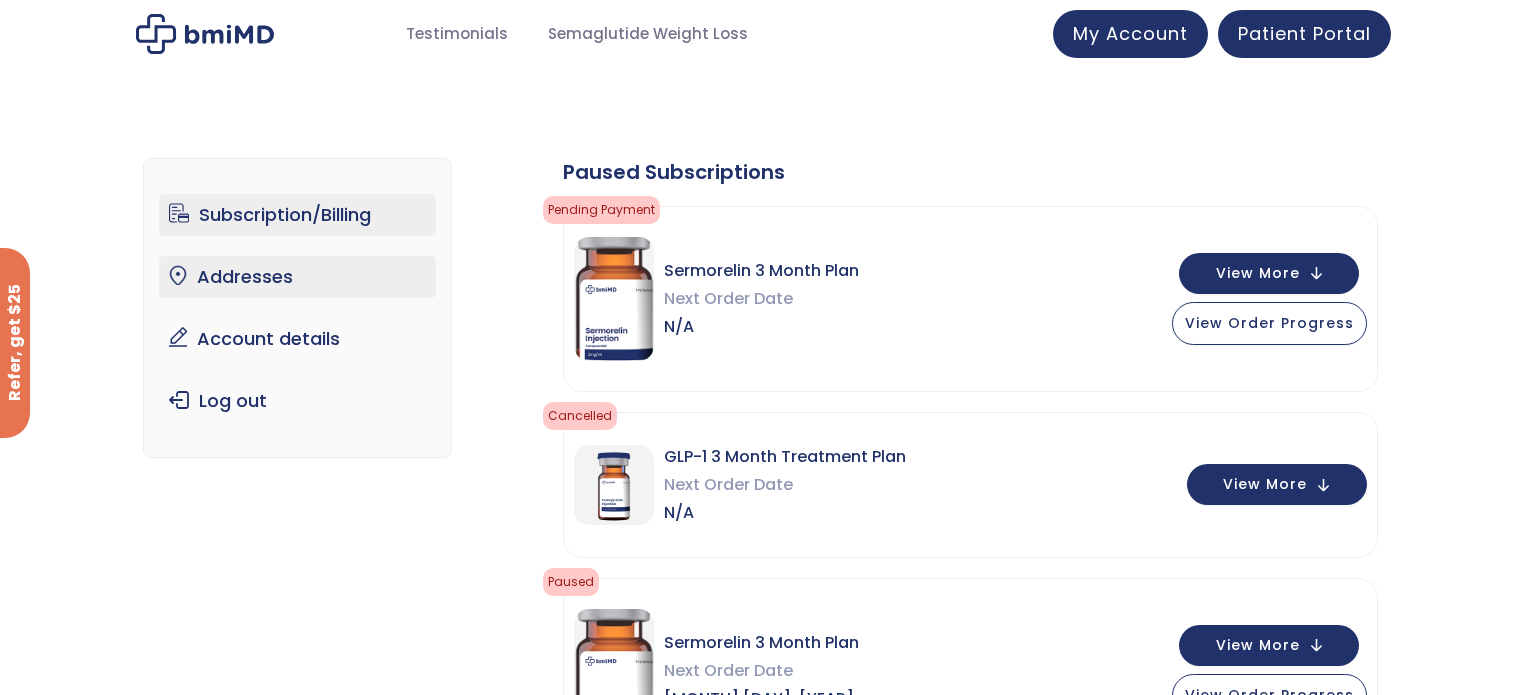 scroll, scrollTop: 0, scrollLeft: 0, axis: both 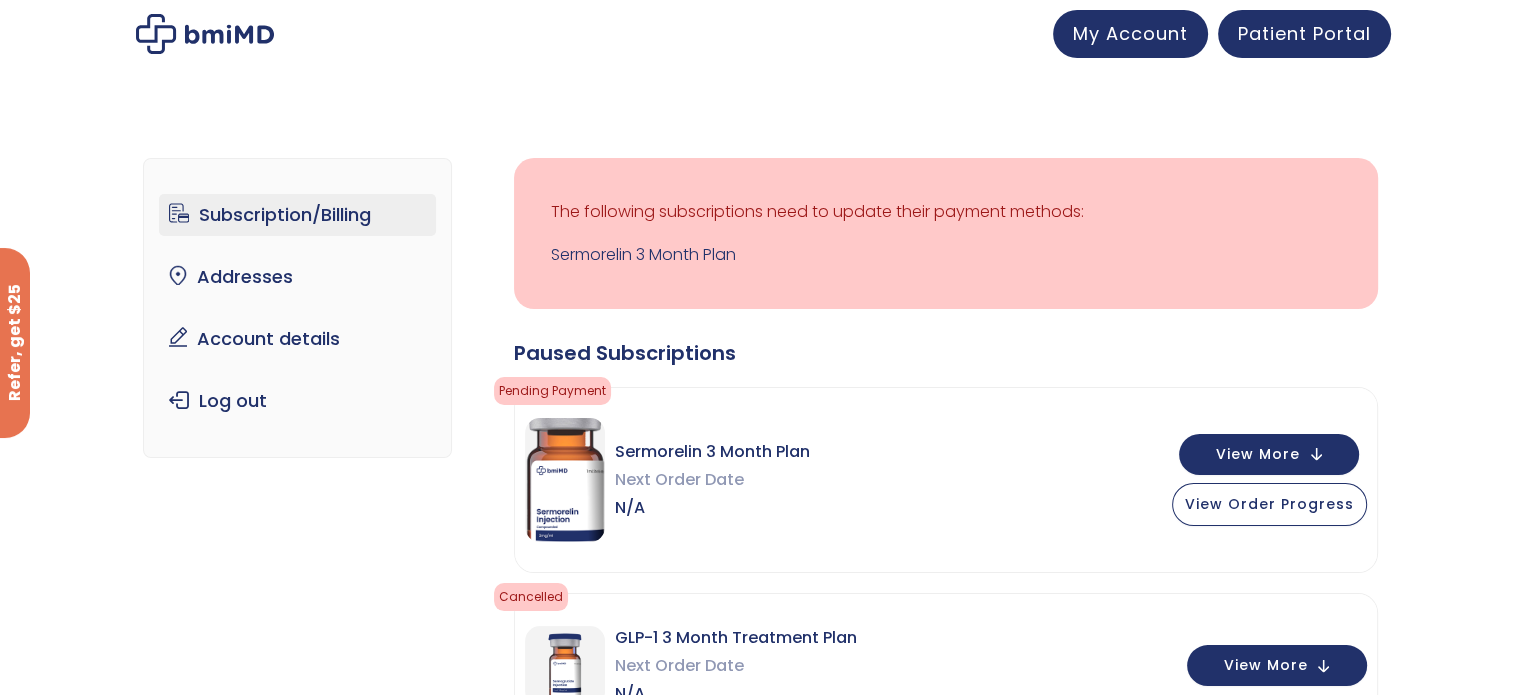 click on "Subscription/Billing" at bounding box center (297, 215) 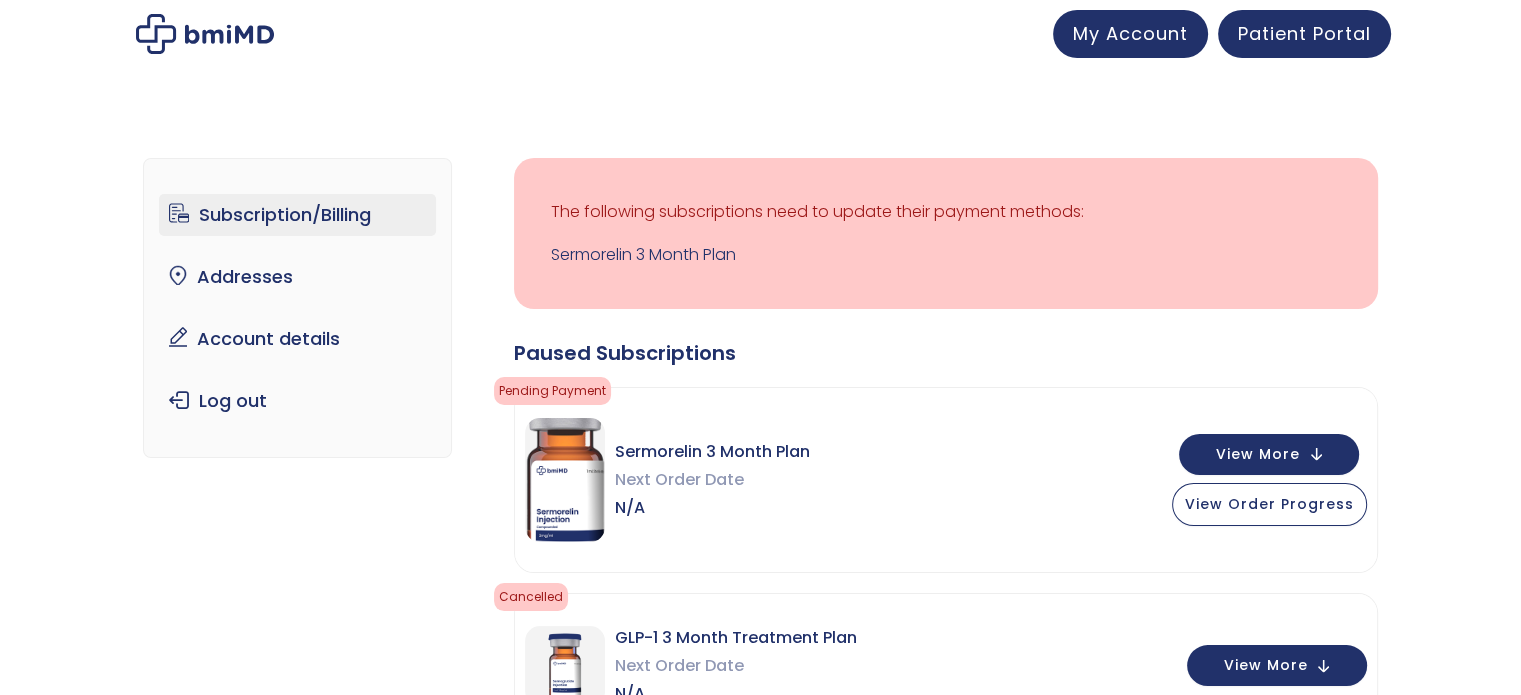 scroll, scrollTop: 42, scrollLeft: 0, axis: vertical 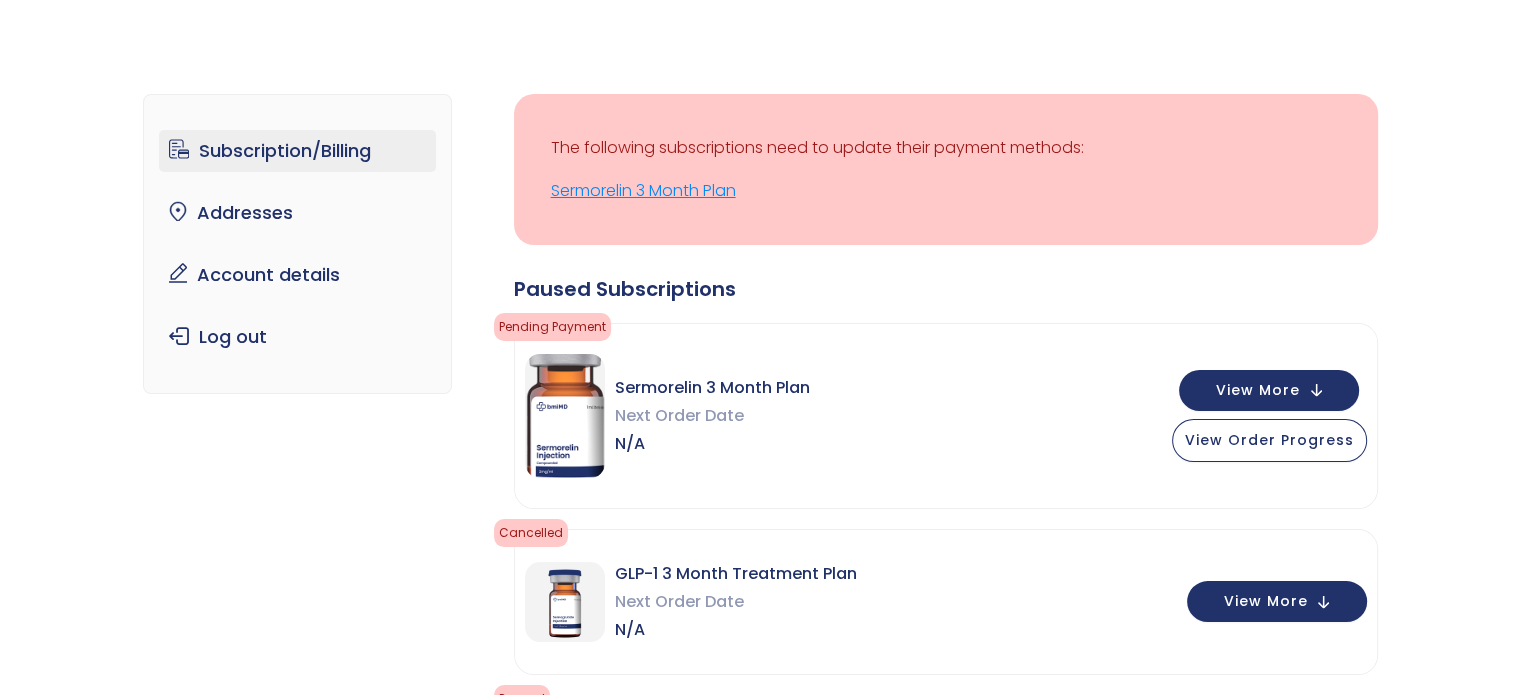 click on "Sermorelin 3 Month Plan" at bounding box center (946, 191) 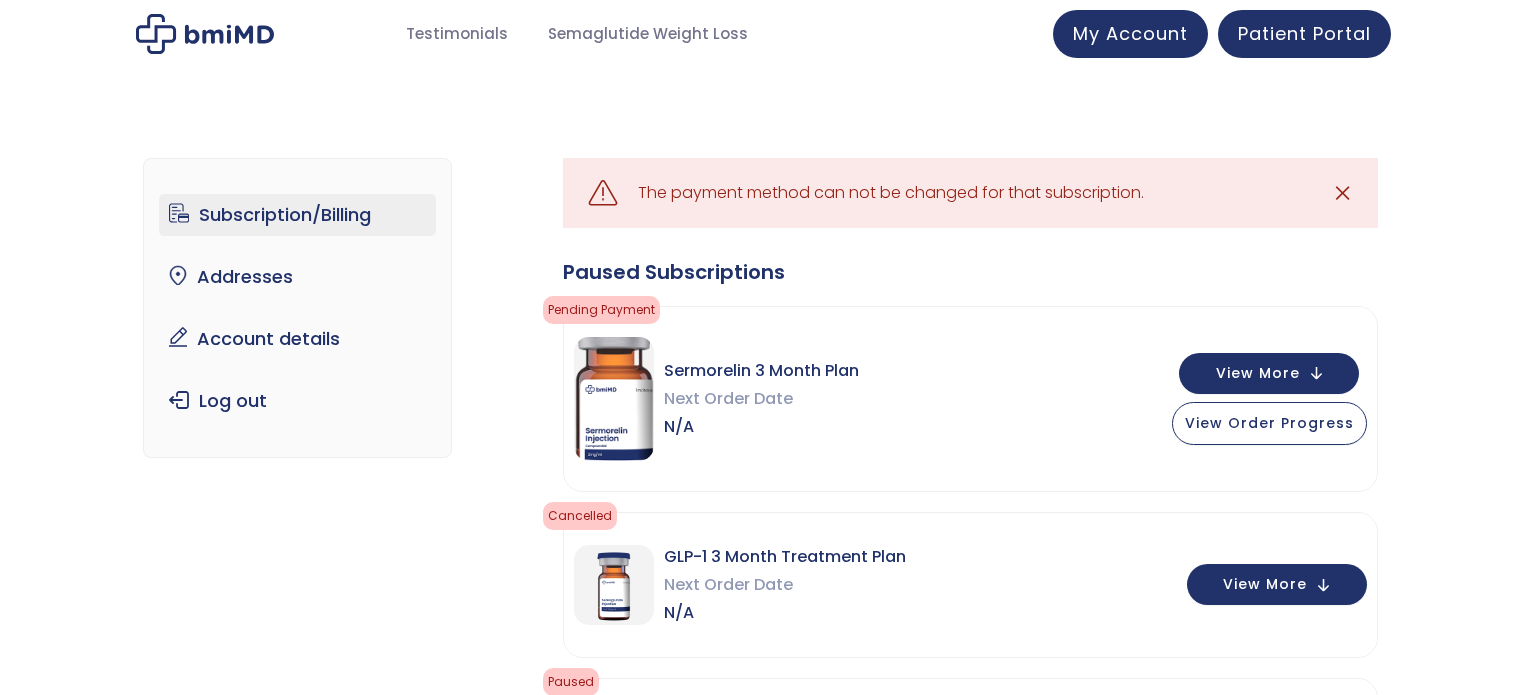 scroll, scrollTop: 0, scrollLeft: 0, axis: both 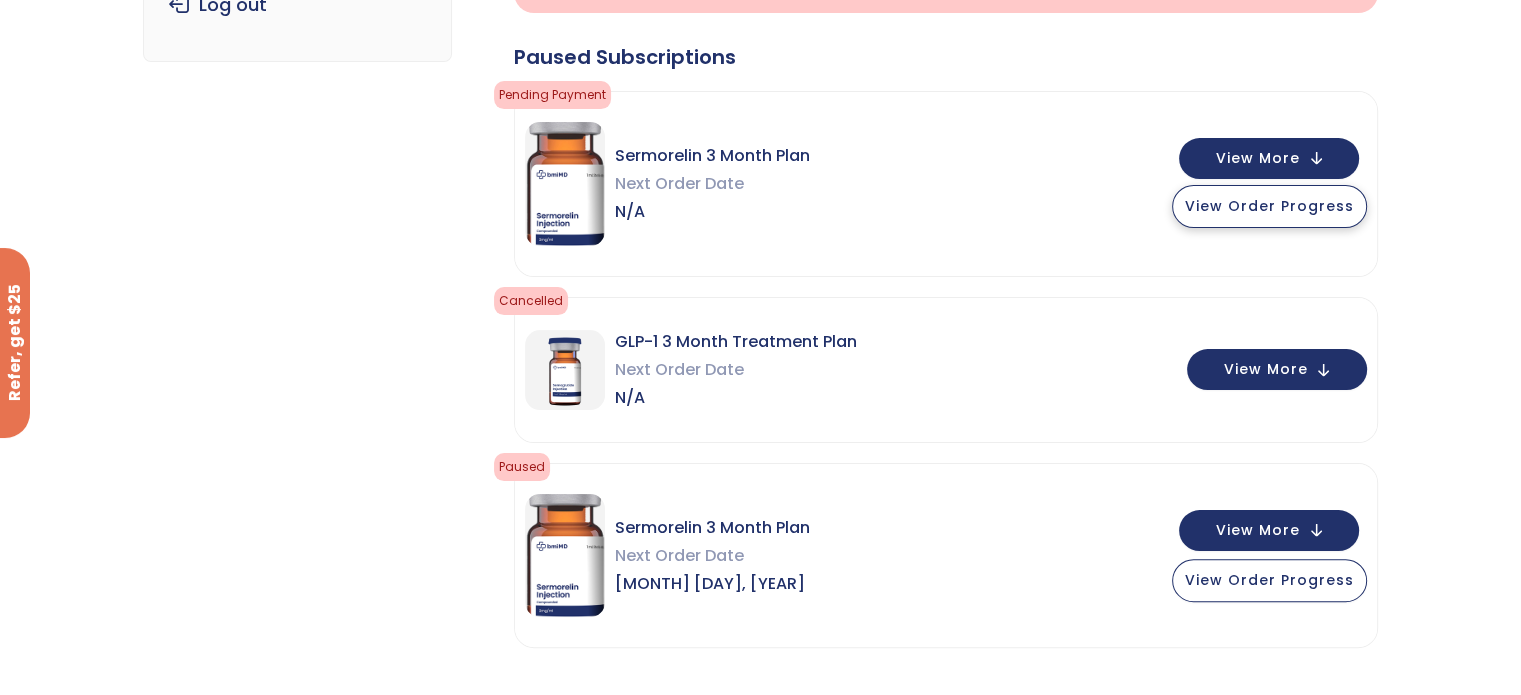 click on "View Order Progress" at bounding box center [1269, 206] 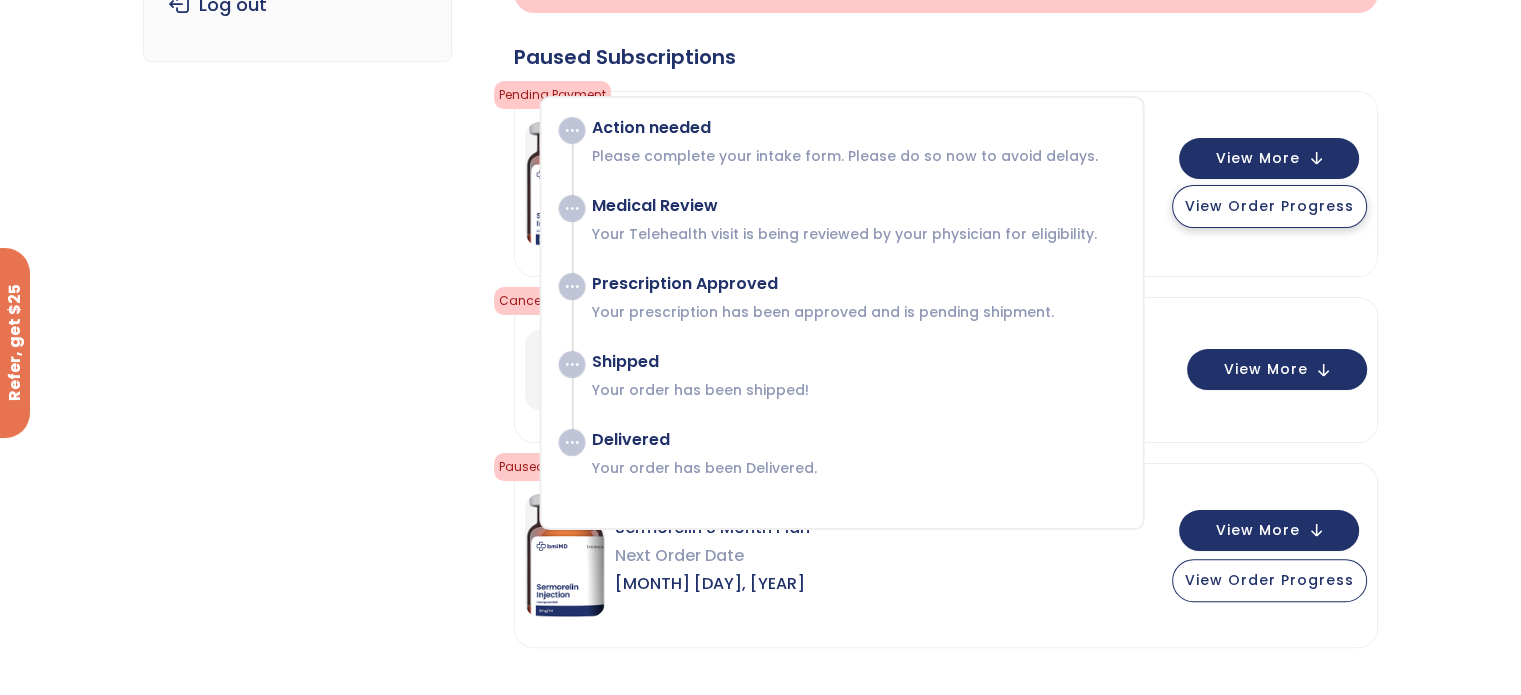 click on "View Order Progress" at bounding box center [1269, 206] 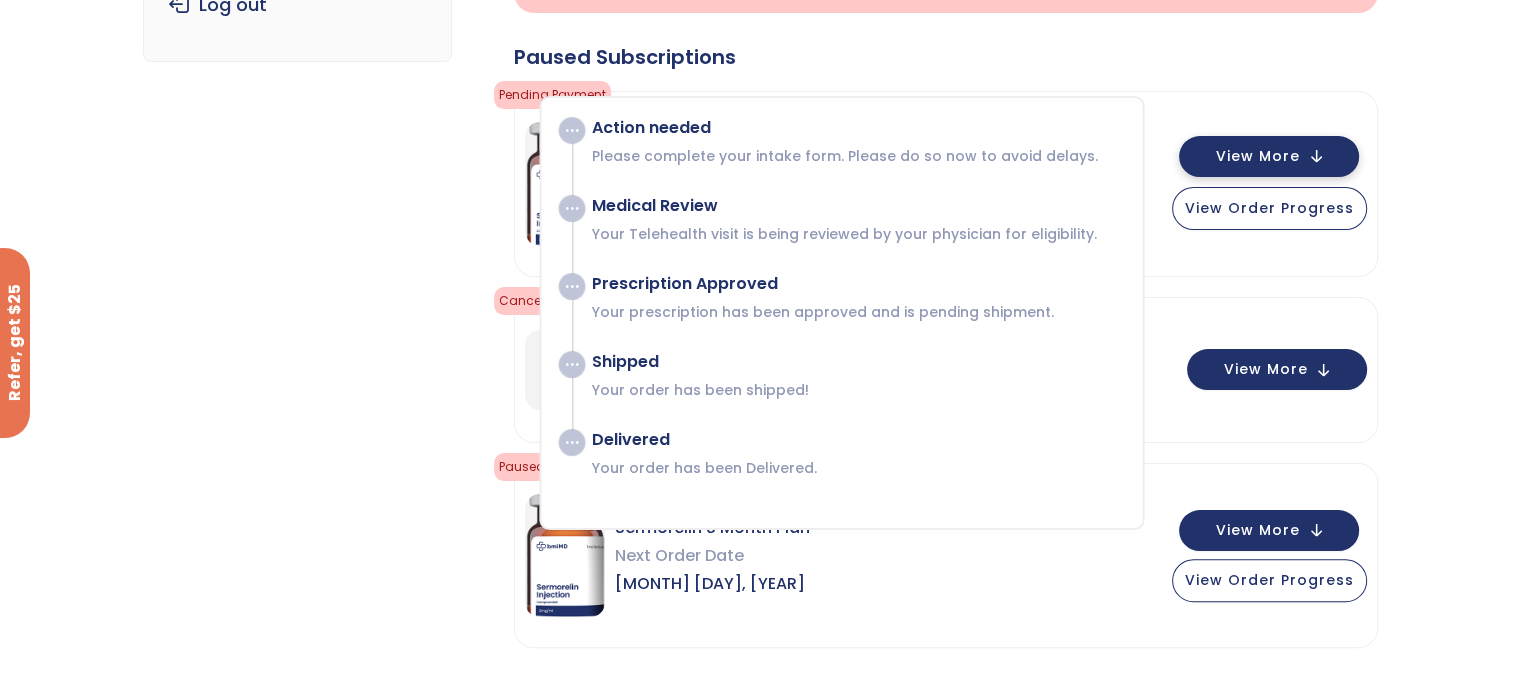 click on "View More" at bounding box center [1269, 156] 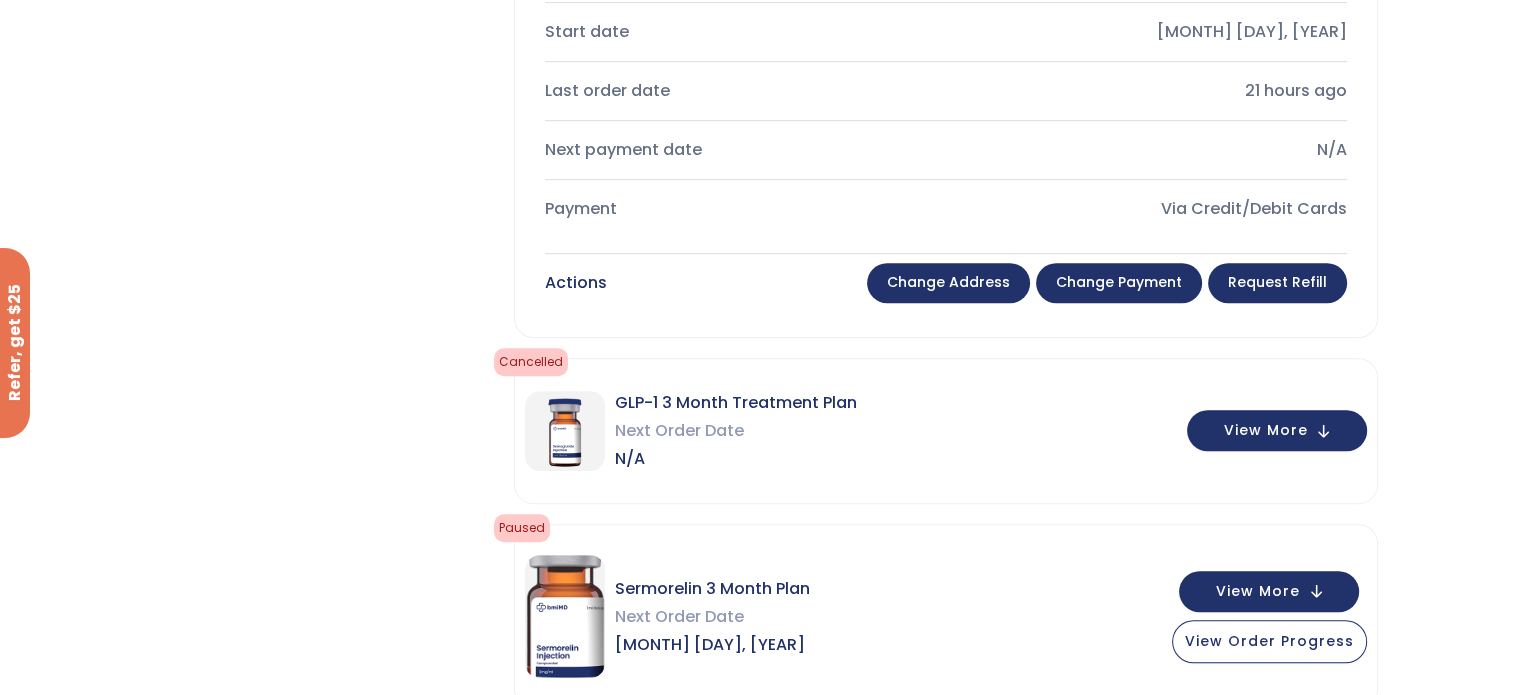 scroll, scrollTop: 1064, scrollLeft: 0, axis: vertical 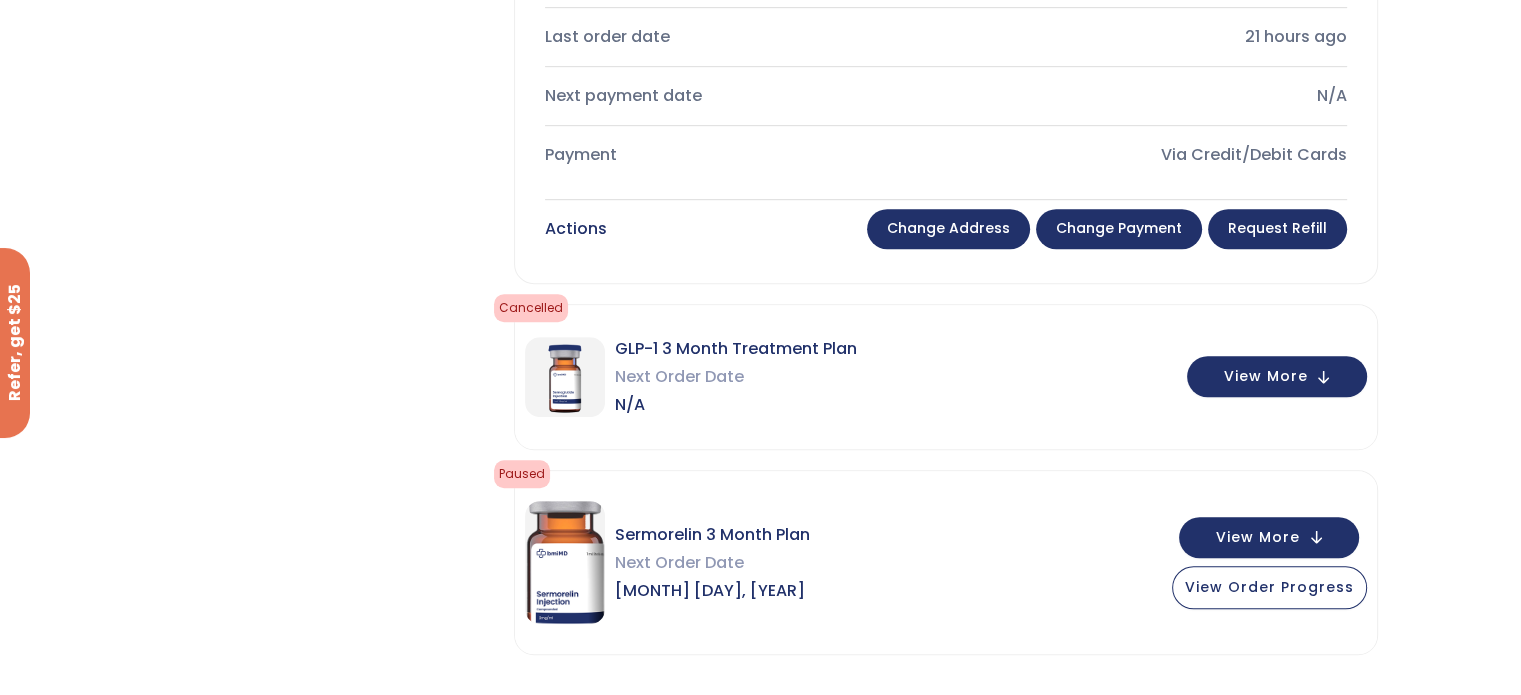 click on "Change address" at bounding box center (948, 229) 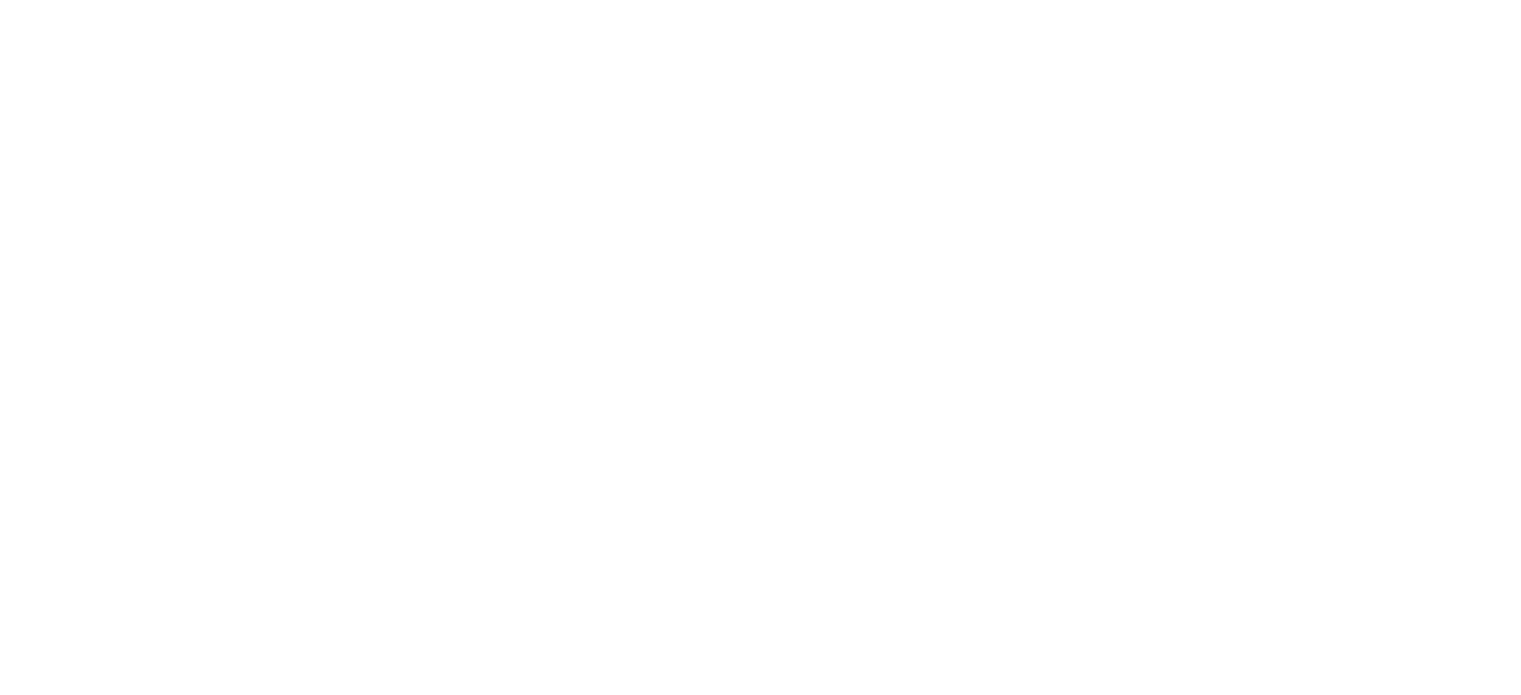 scroll, scrollTop: 0, scrollLeft: 0, axis: both 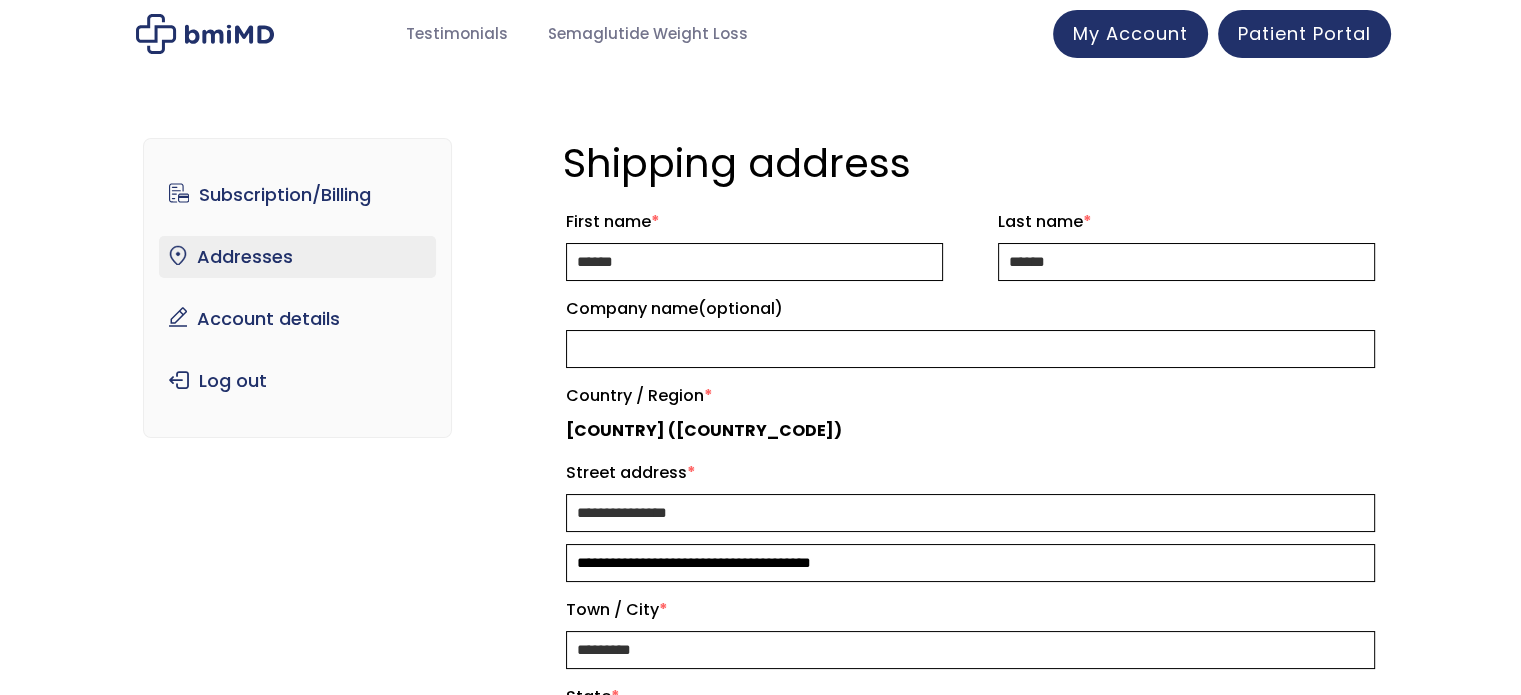 select on "**" 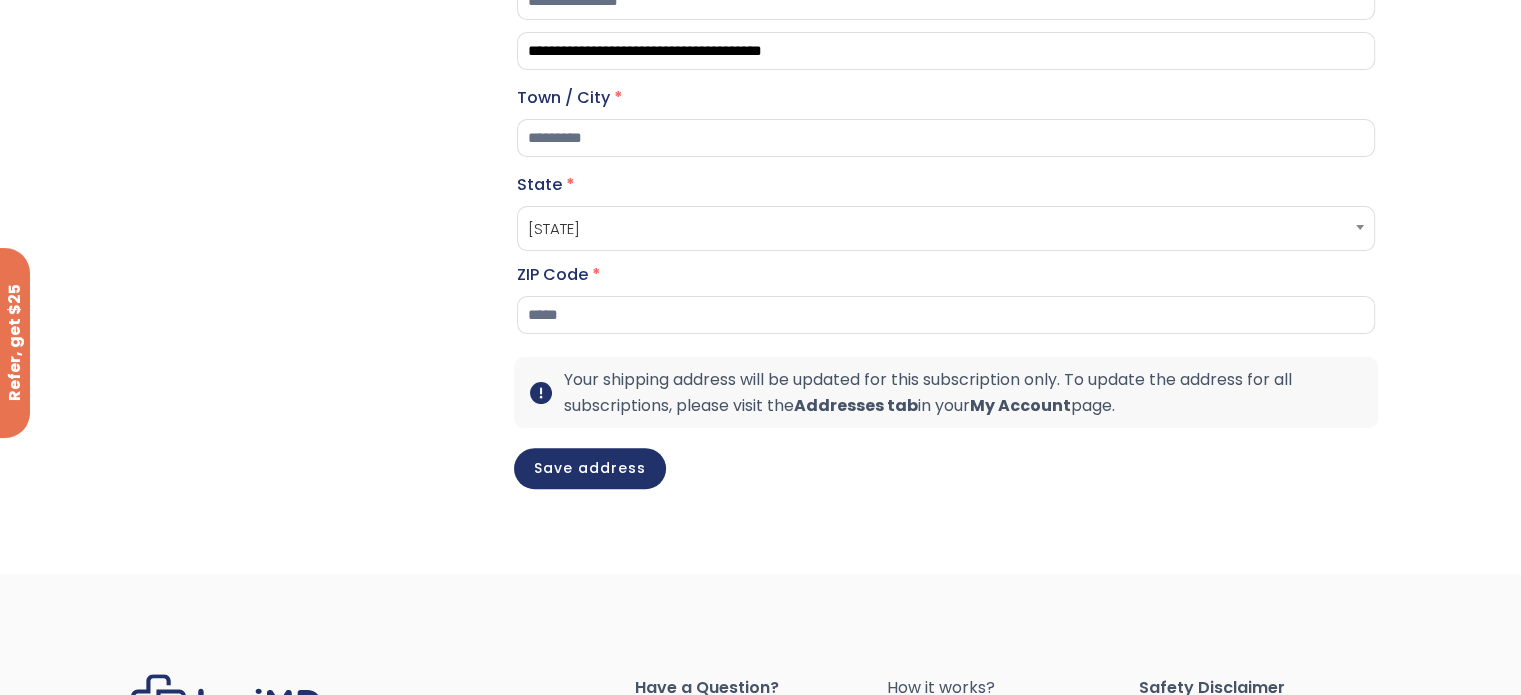 scroll, scrollTop: 0, scrollLeft: 0, axis: both 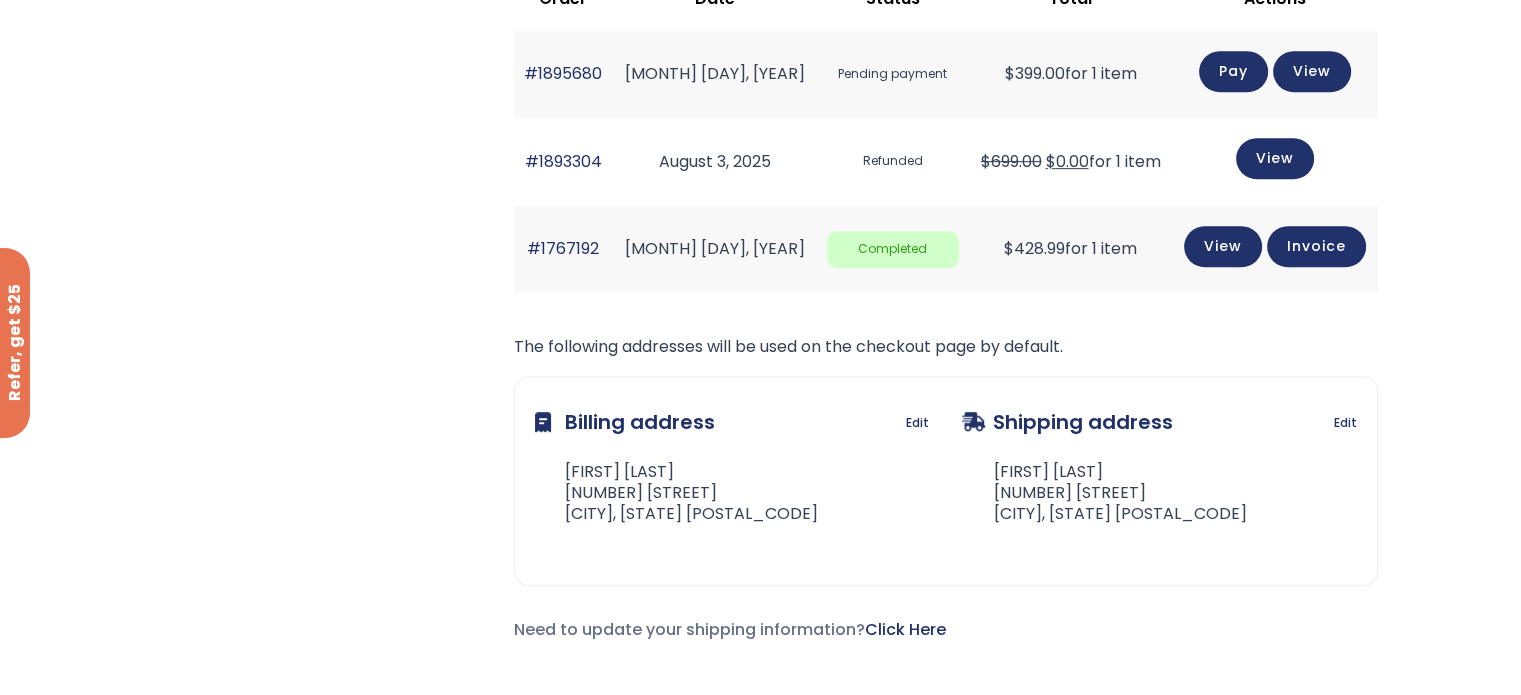 click on "Pay" 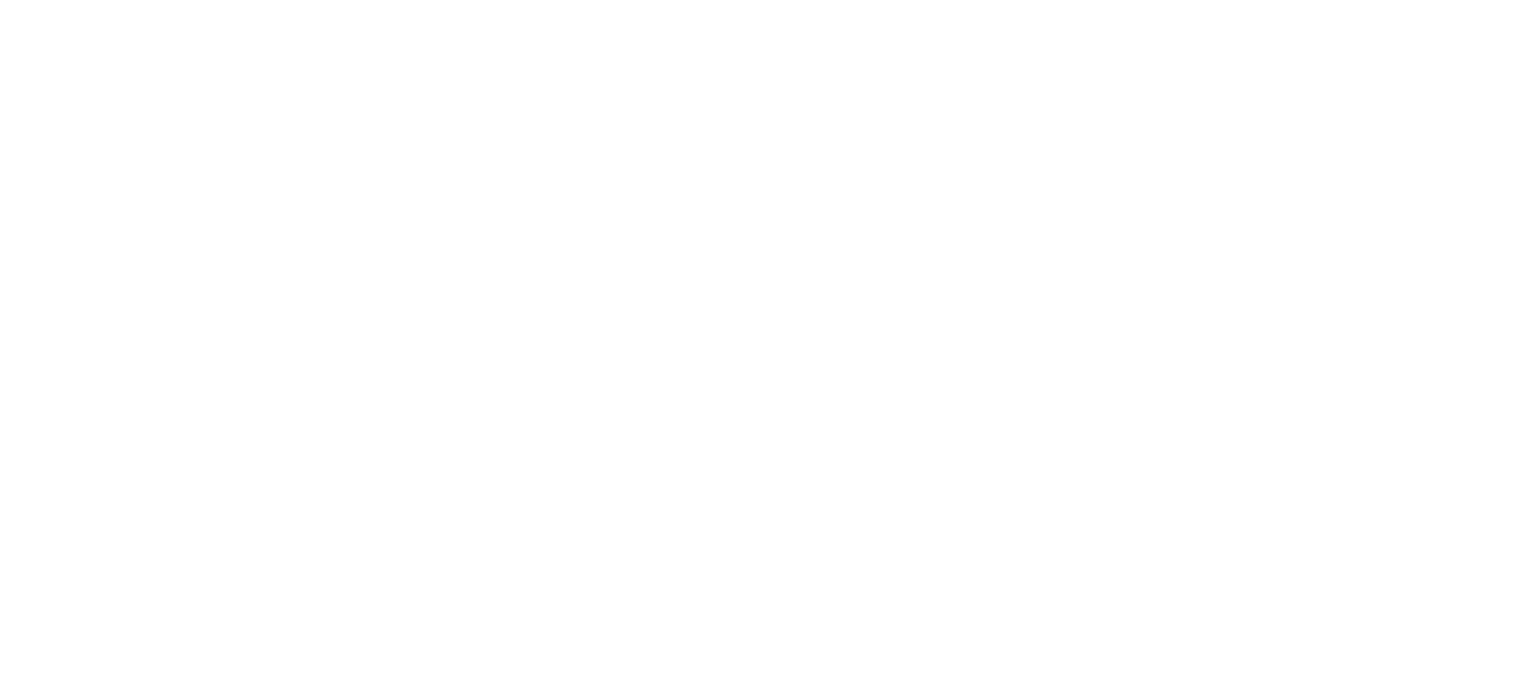 scroll, scrollTop: 0, scrollLeft: 0, axis: both 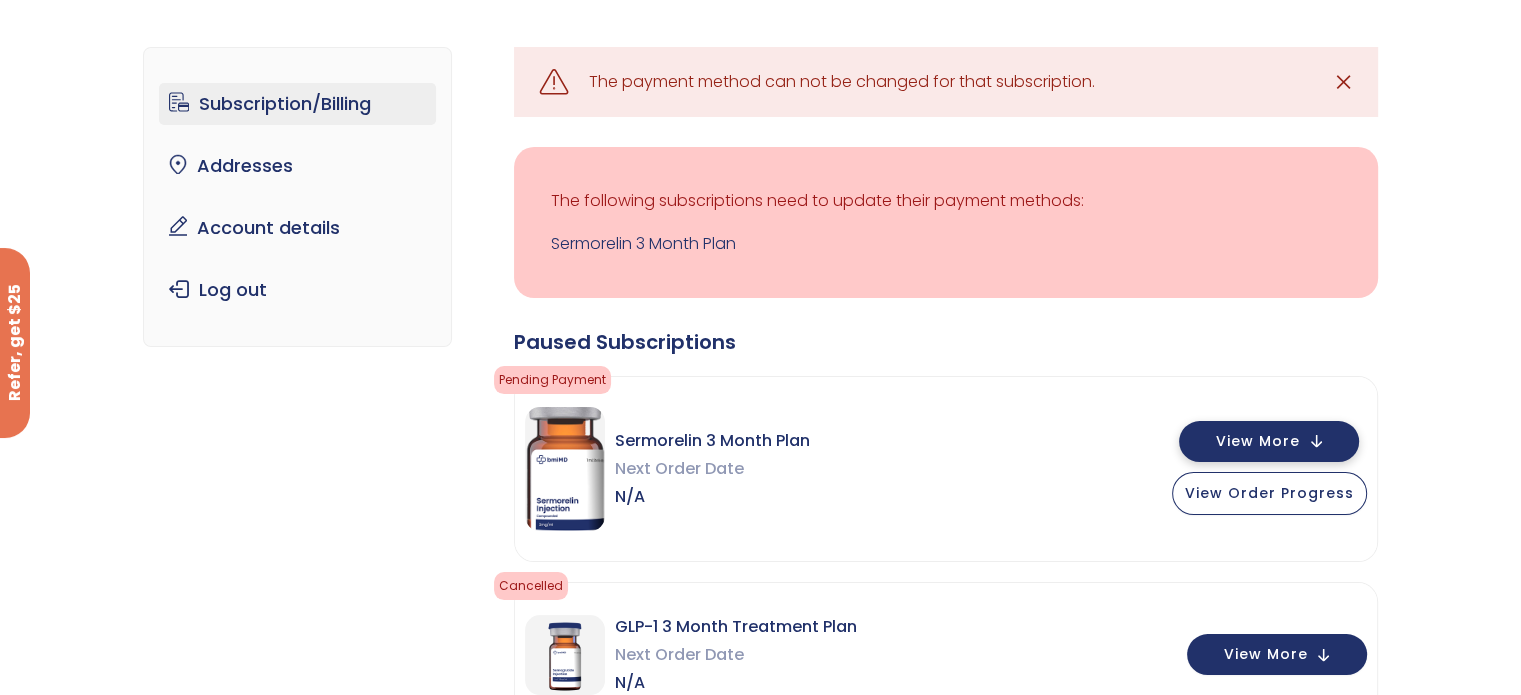 click on "View More" at bounding box center (1269, 441) 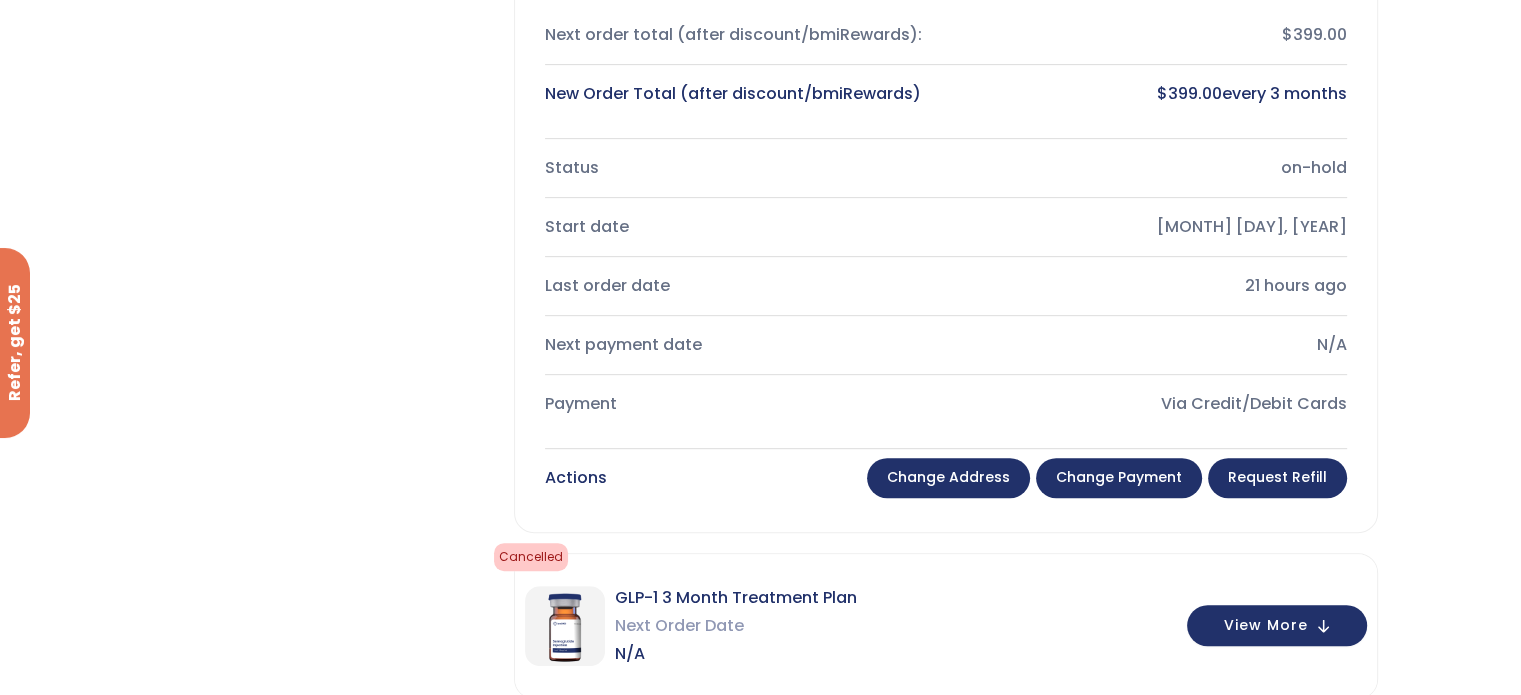 scroll, scrollTop: 818, scrollLeft: 0, axis: vertical 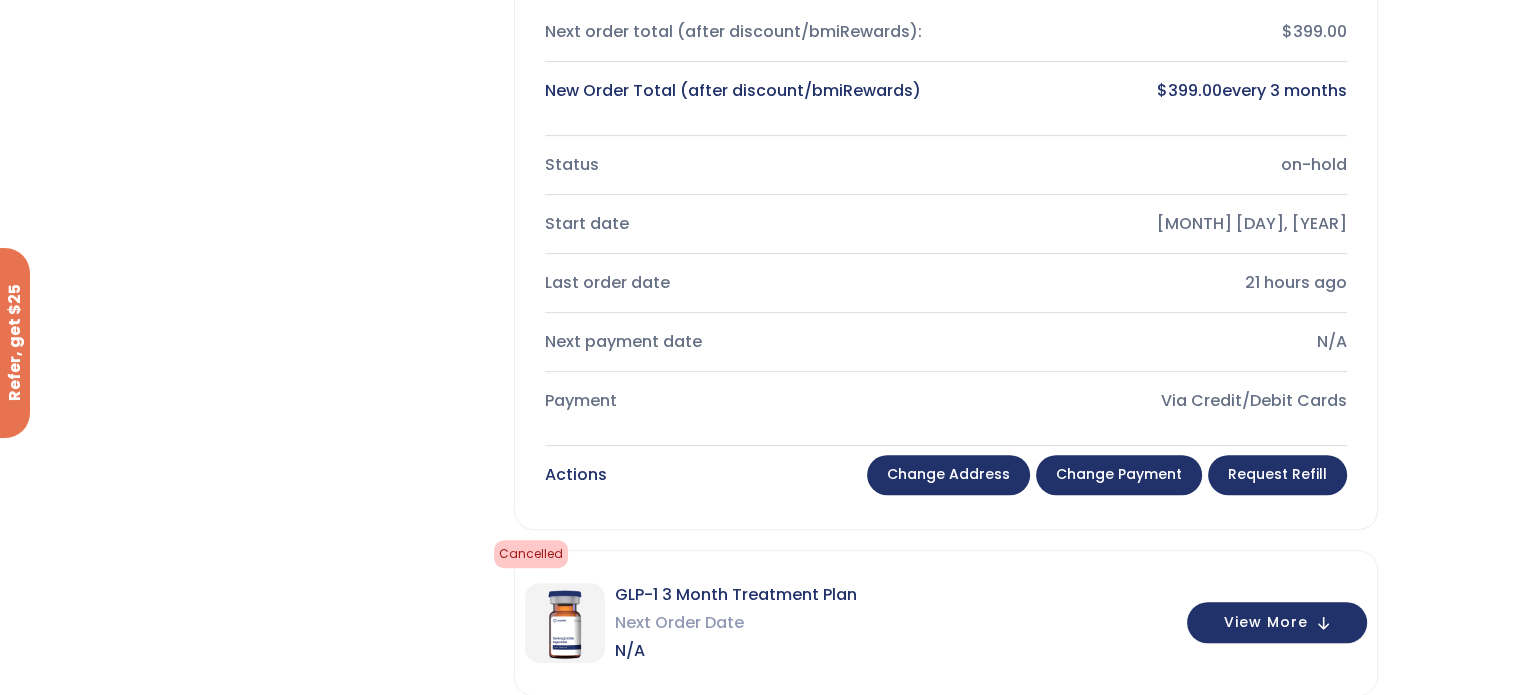 click on "Request Refill" at bounding box center (1277, 475) 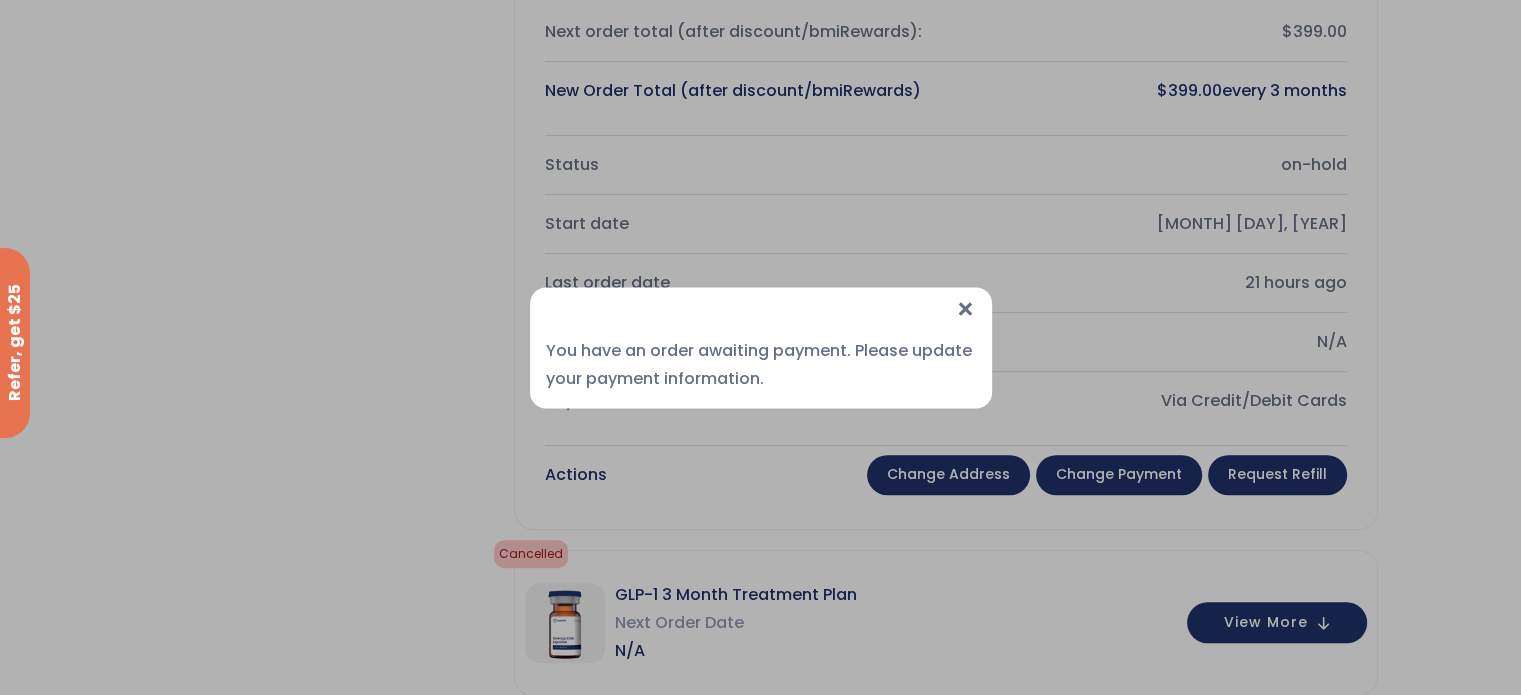 click on "×" at bounding box center (965, 308) 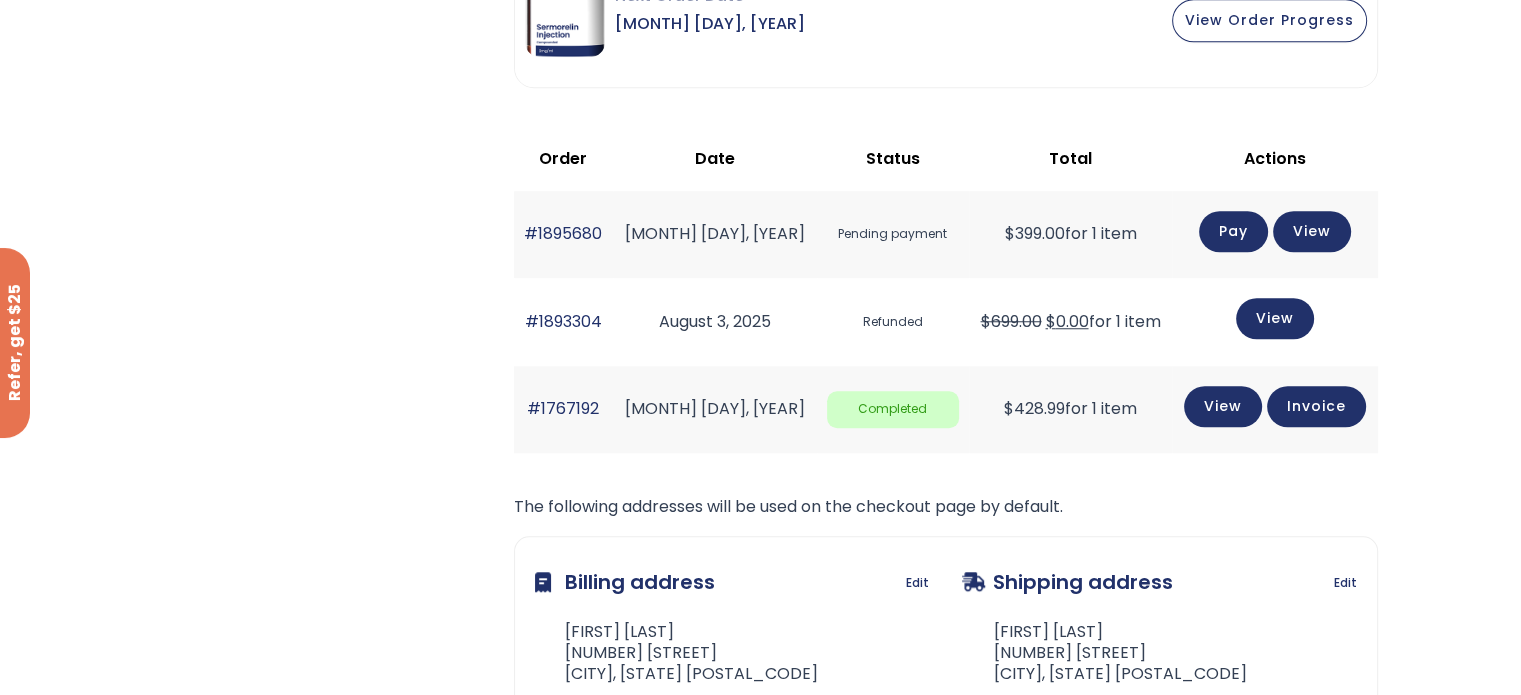 scroll, scrollTop: 1632, scrollLeft: 0, axis: vertical 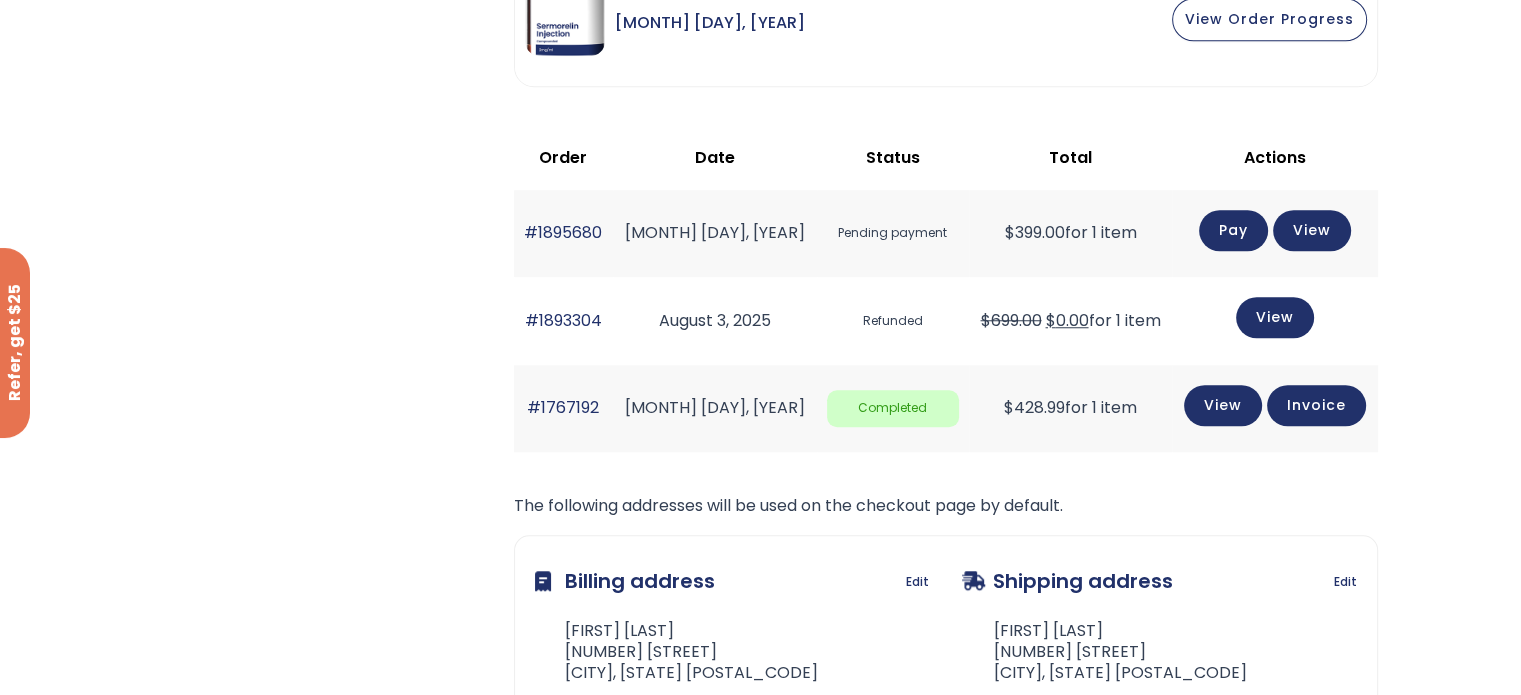 click on "Pay" 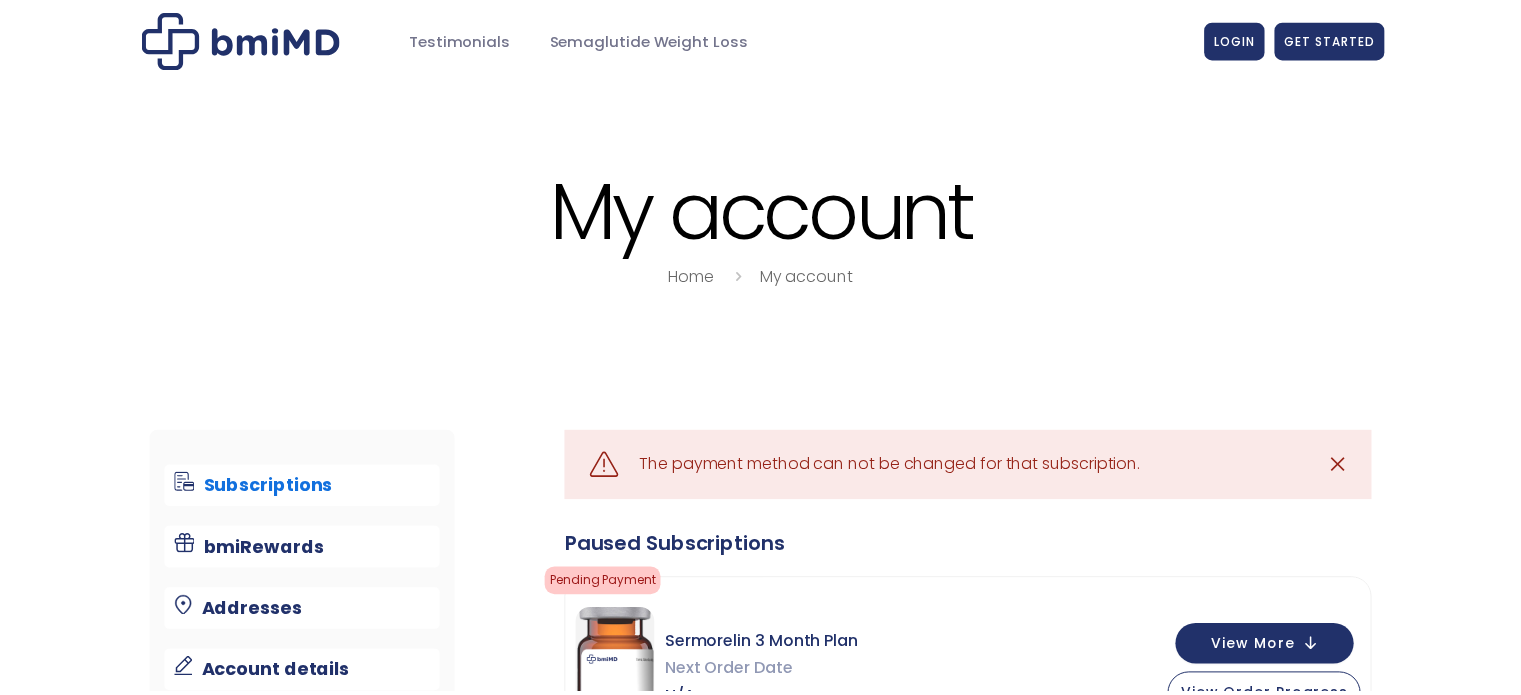 scroll, scrollTop: 0, scrollLeft: 0, axis: both 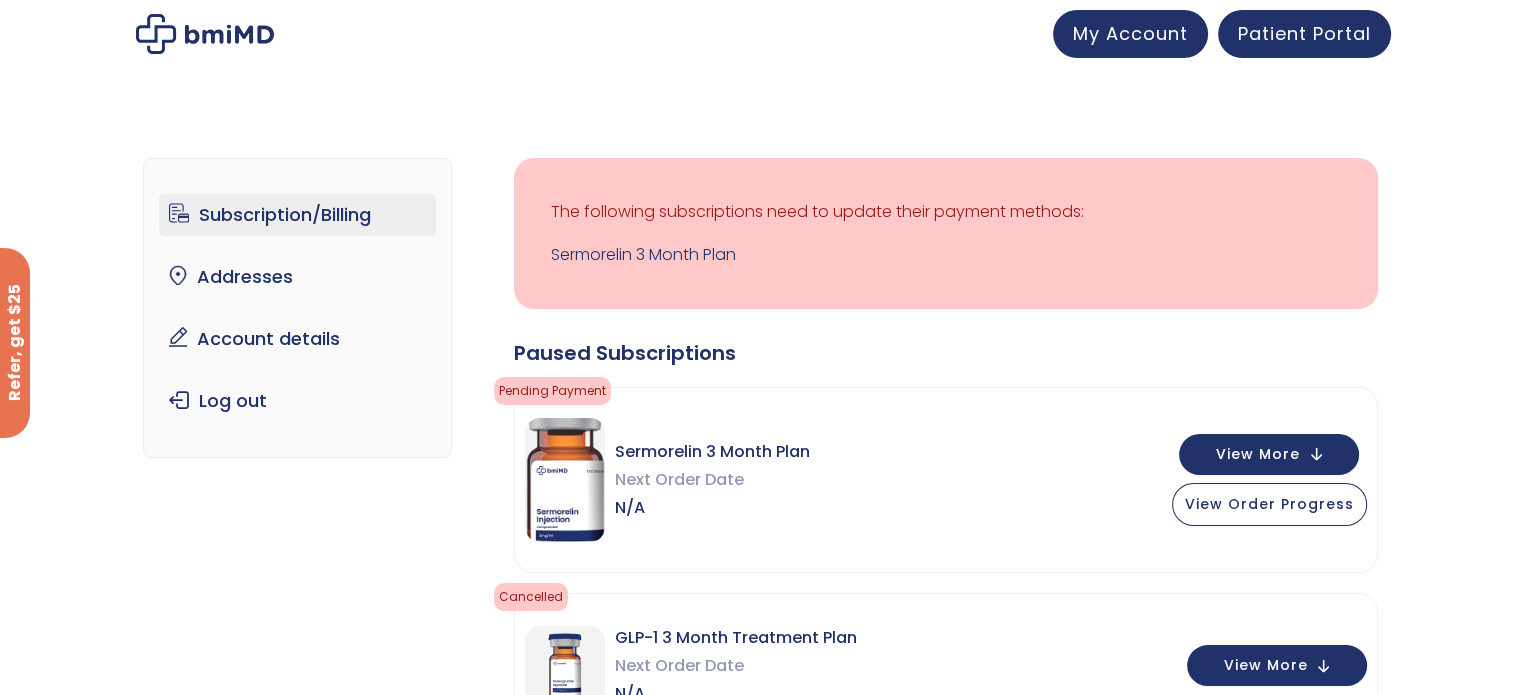 click at bounding box center [205, 34] 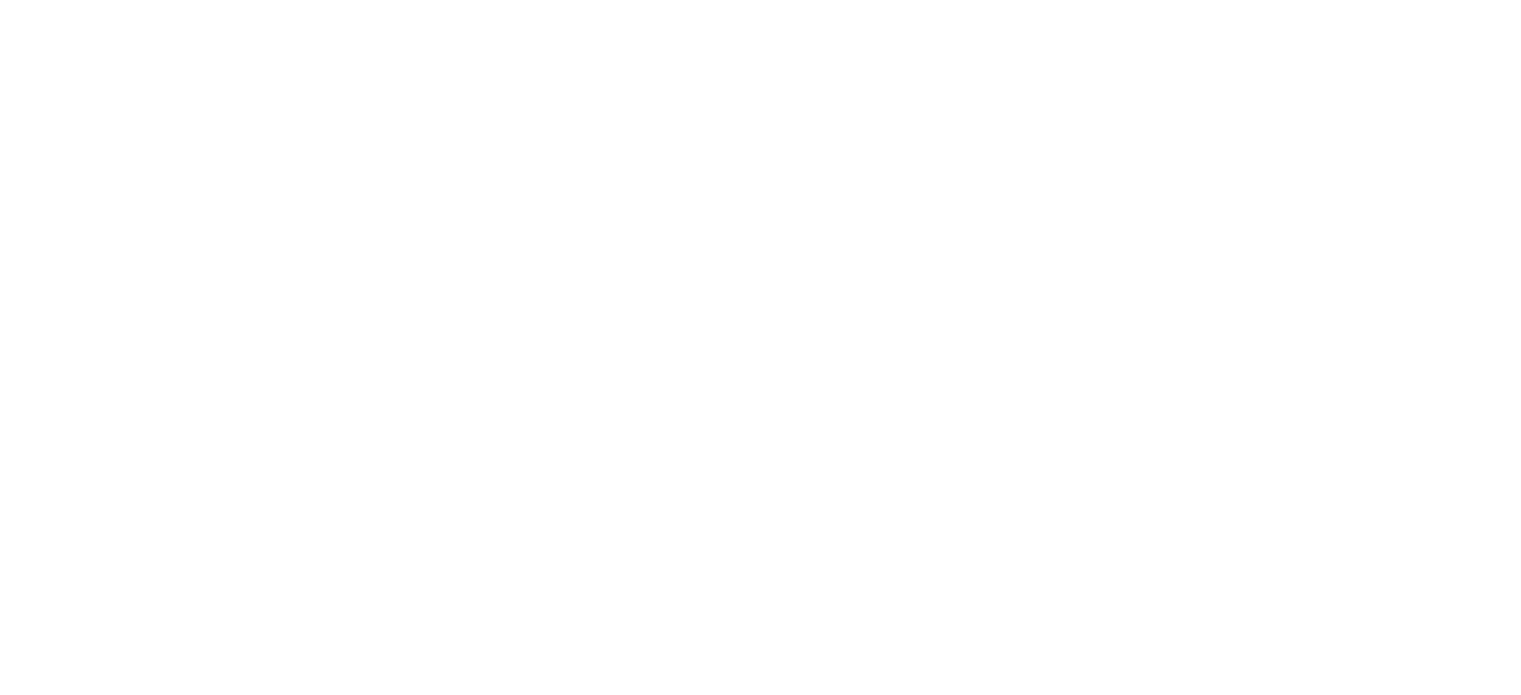 scroll, scrollTop: 0, scrollLeft: 0, axis: both 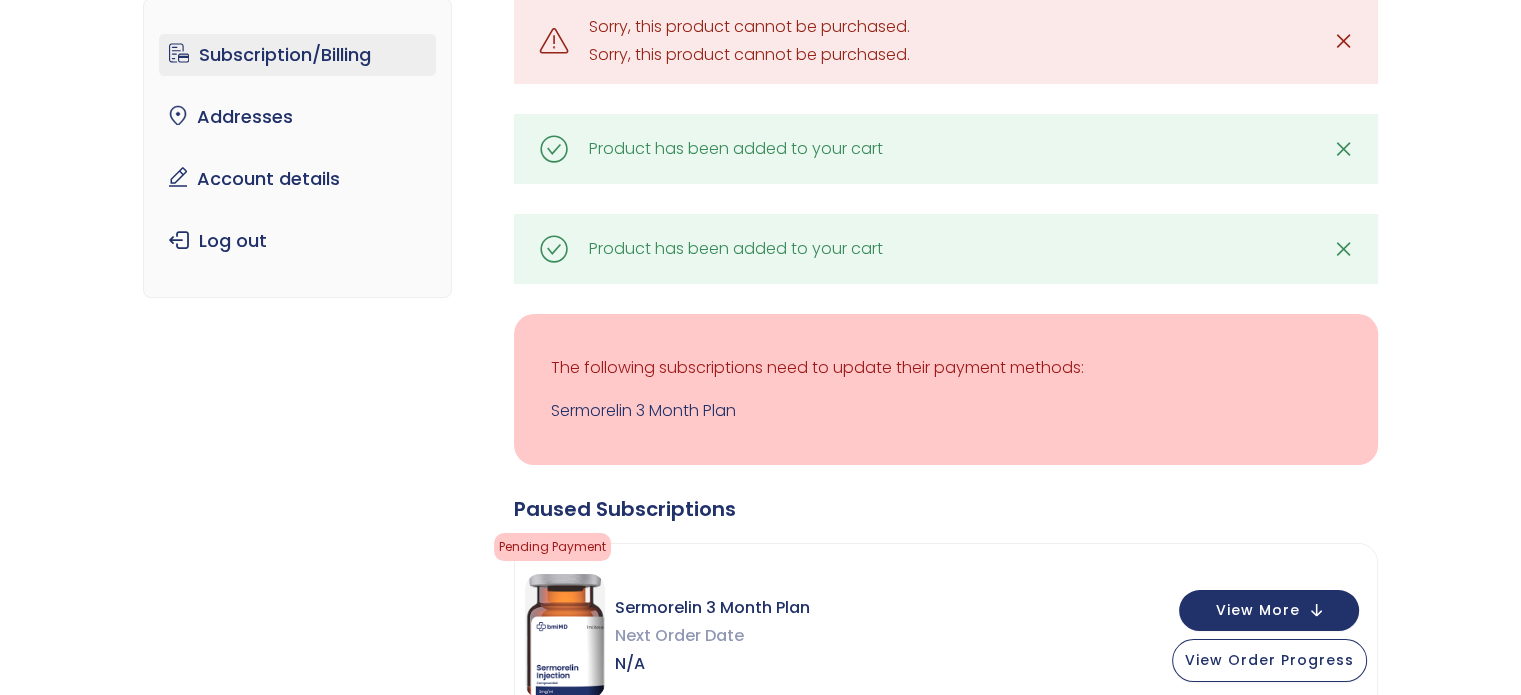 click on "Product has been added to your cart" at bounding box center (736, 249) 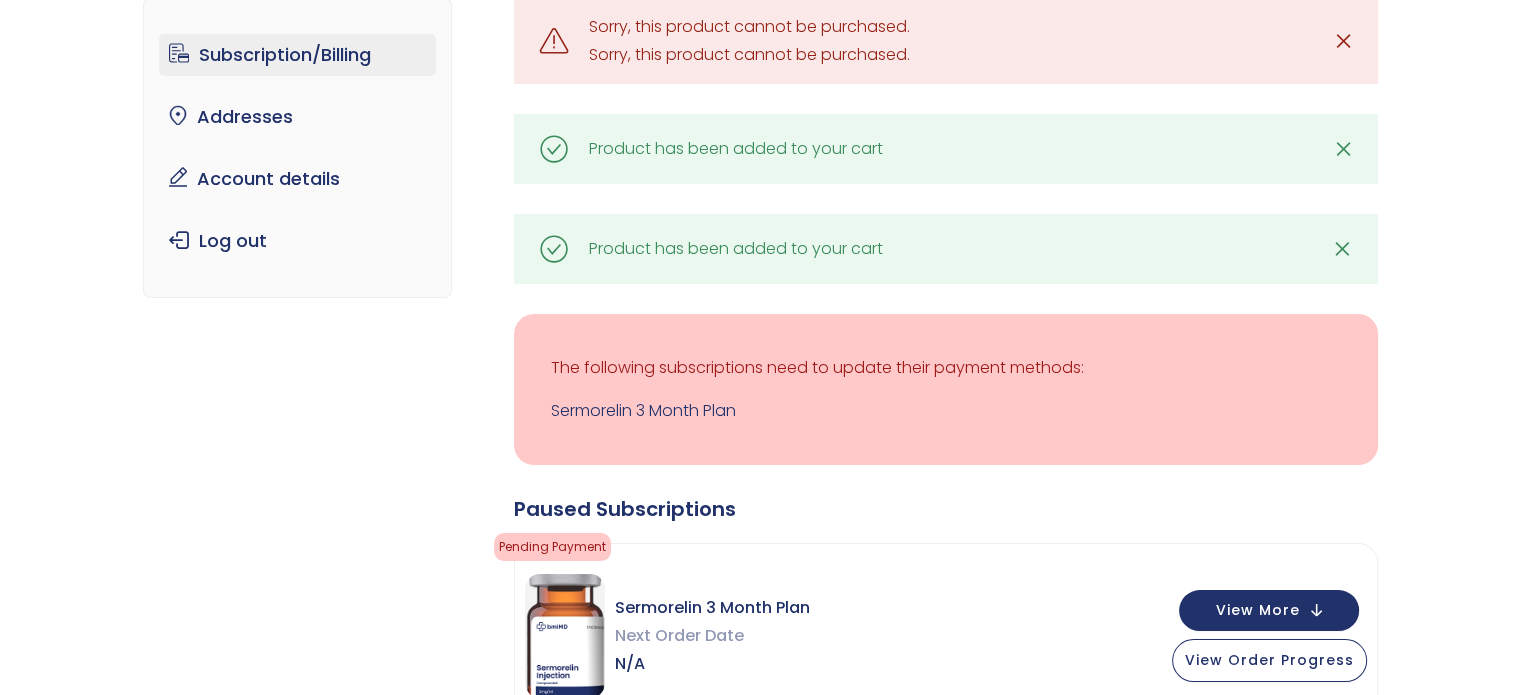 click on "✕" at bounding box center [1342, 249] 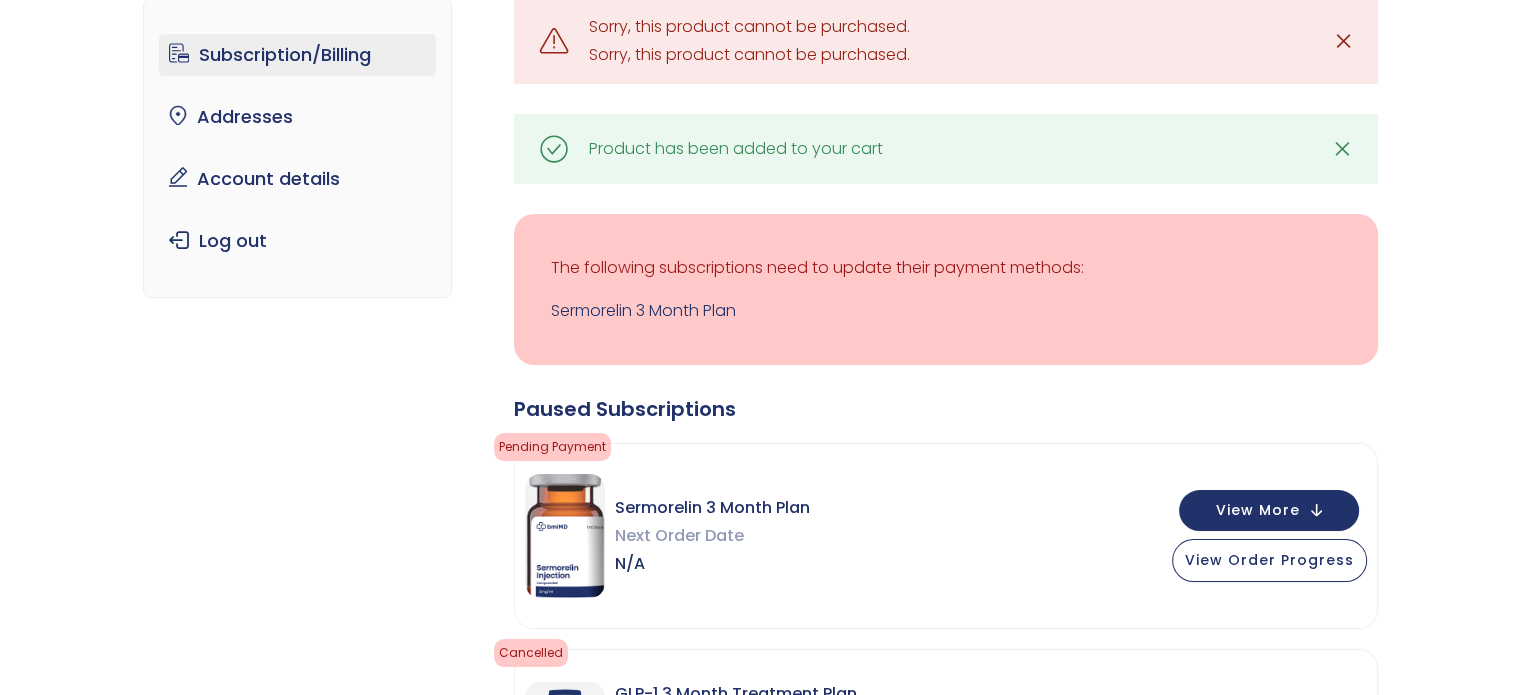 click on "✕" at bounding box center [1342, 149] 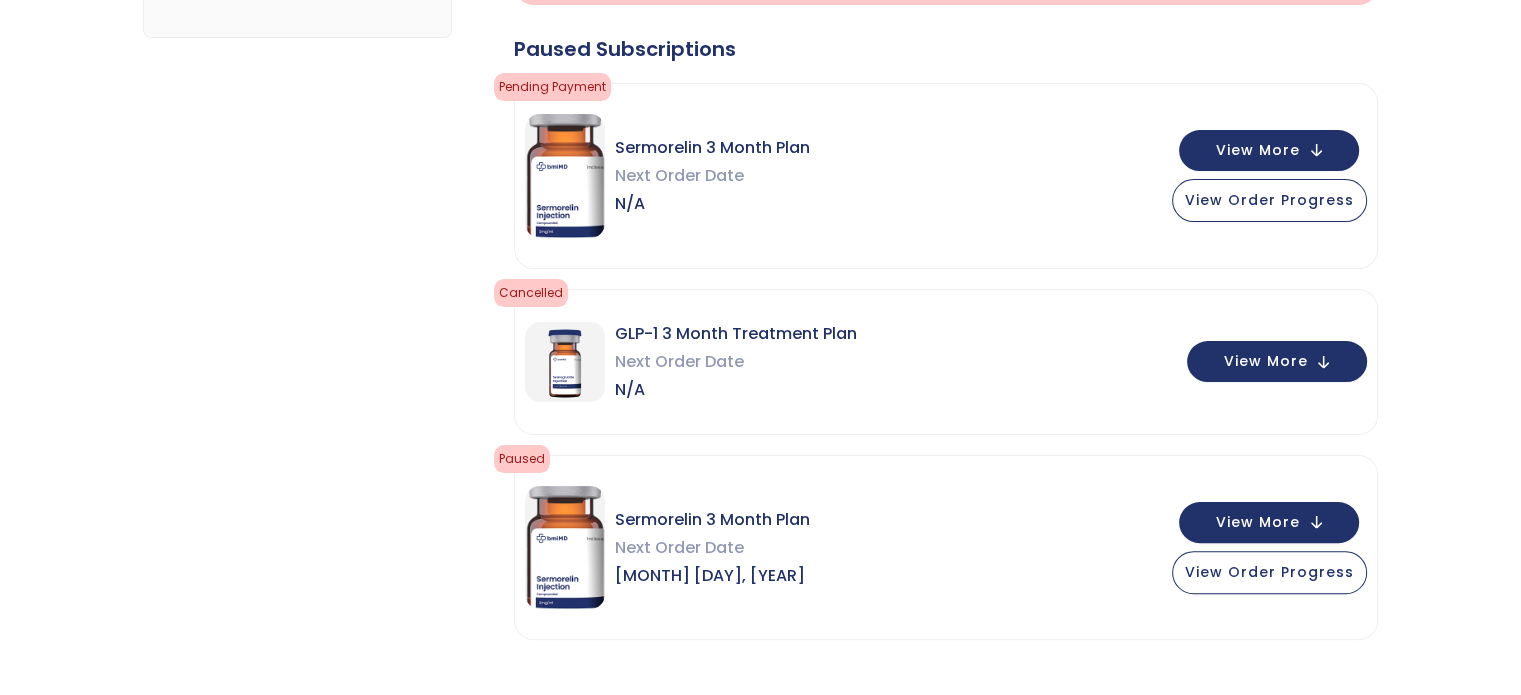 scroll, scrollTop: 456, scrollLeft: 0, axis: vertical 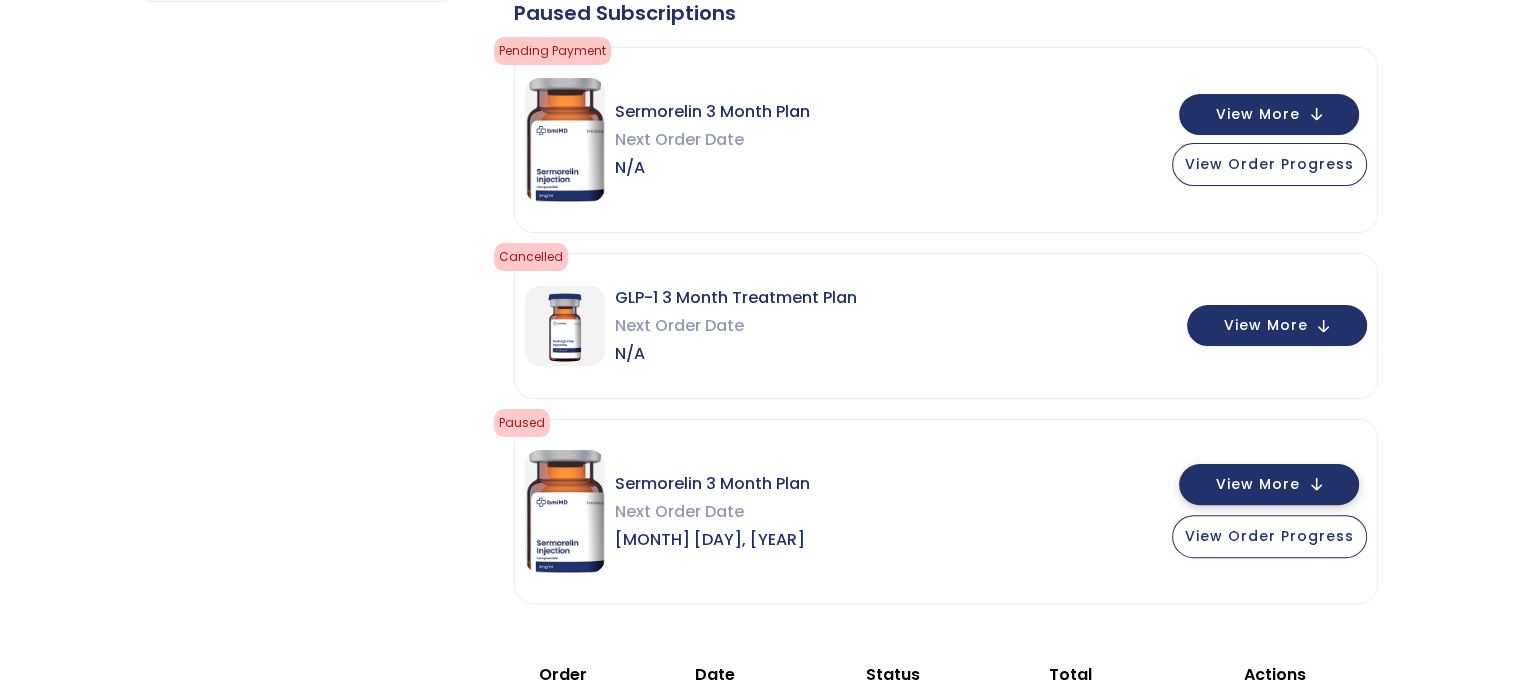 click on "View More" at bounding box center [1269, 484] 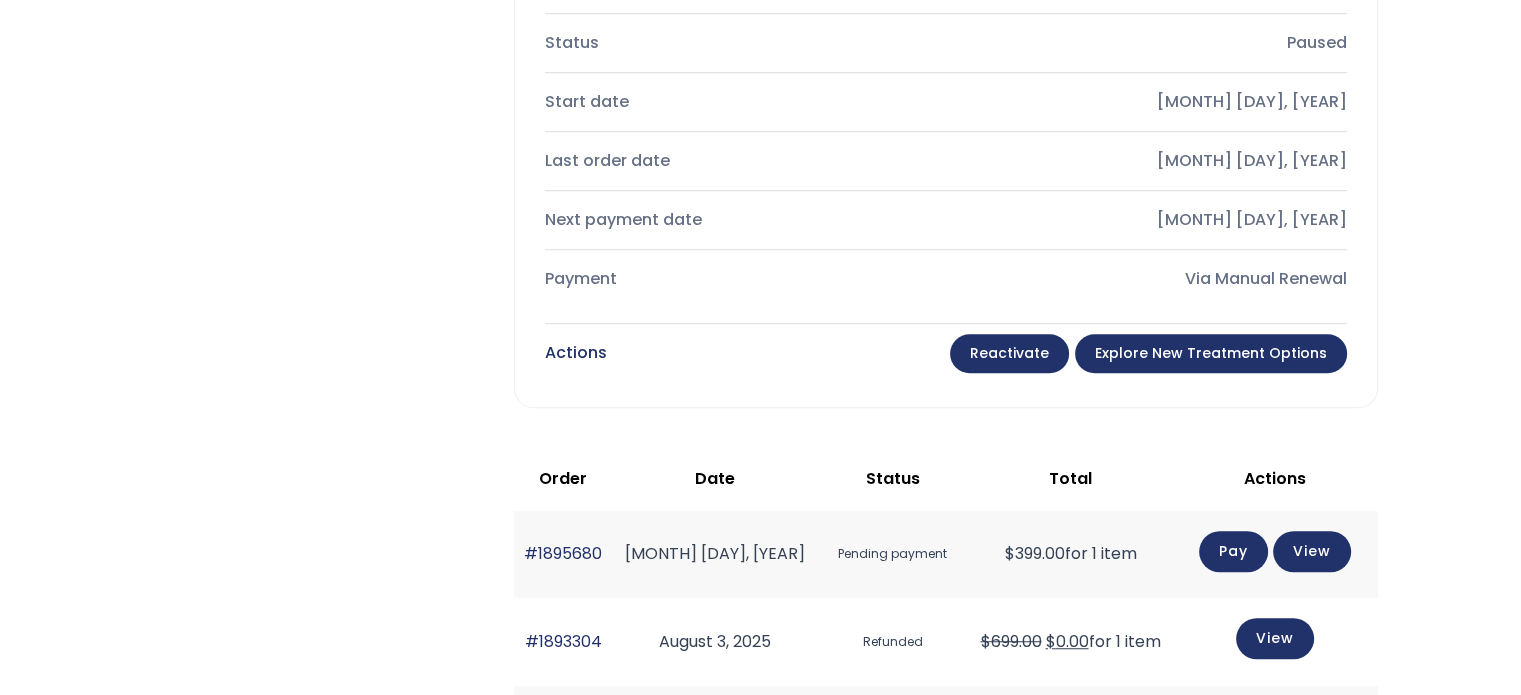 scroll, scrollTop: 1331, scrollLeft: 0, axis: vertical 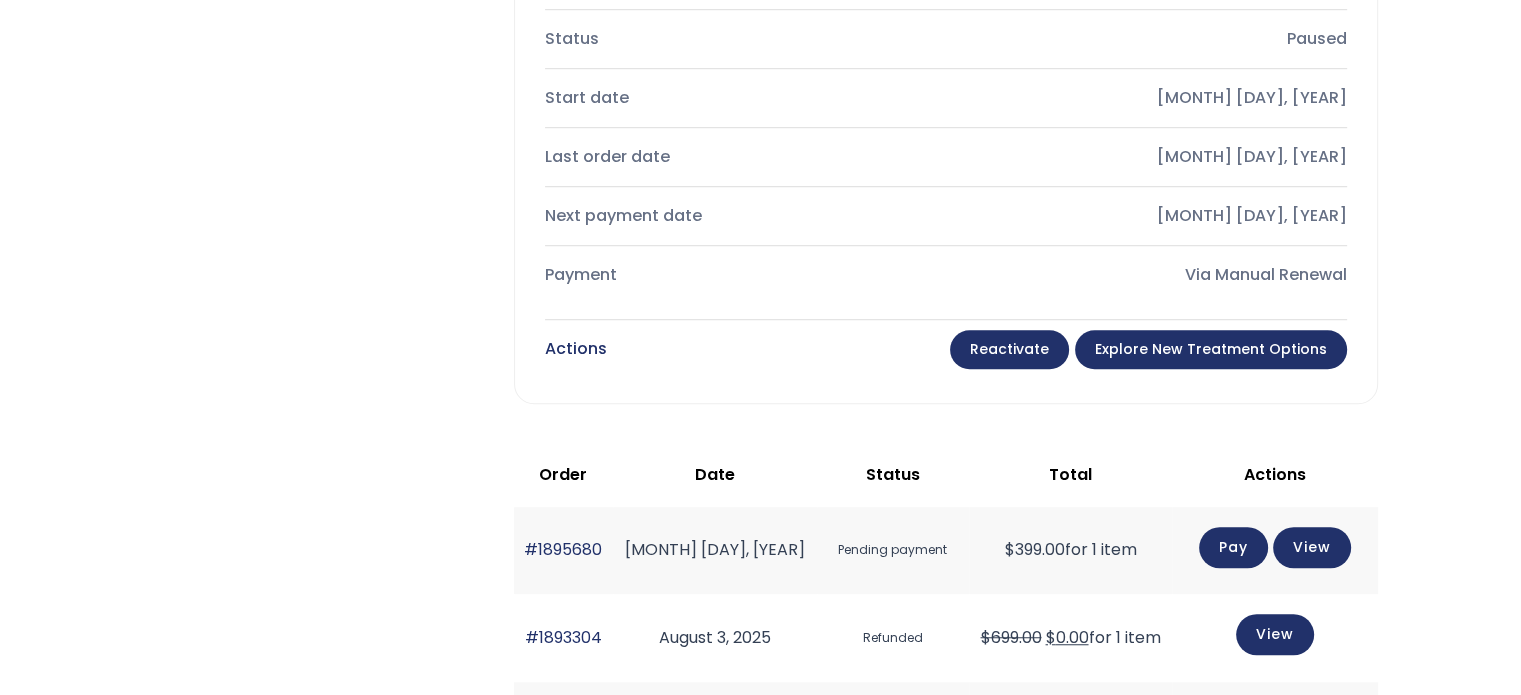 click on "Explore New Treatment Options" at bounding box center (1211, 350) 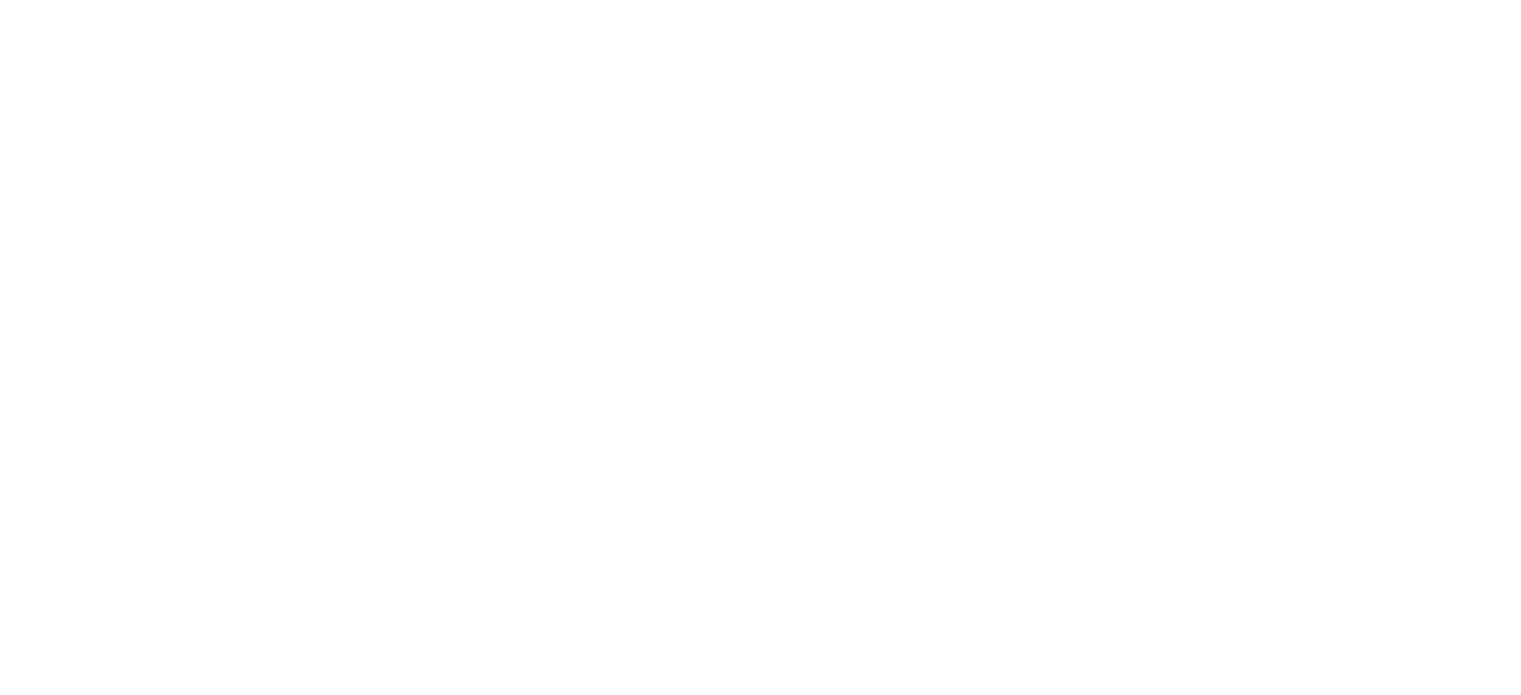 scroll, scrollTop: 0, scrollLeft: 0, axis: both 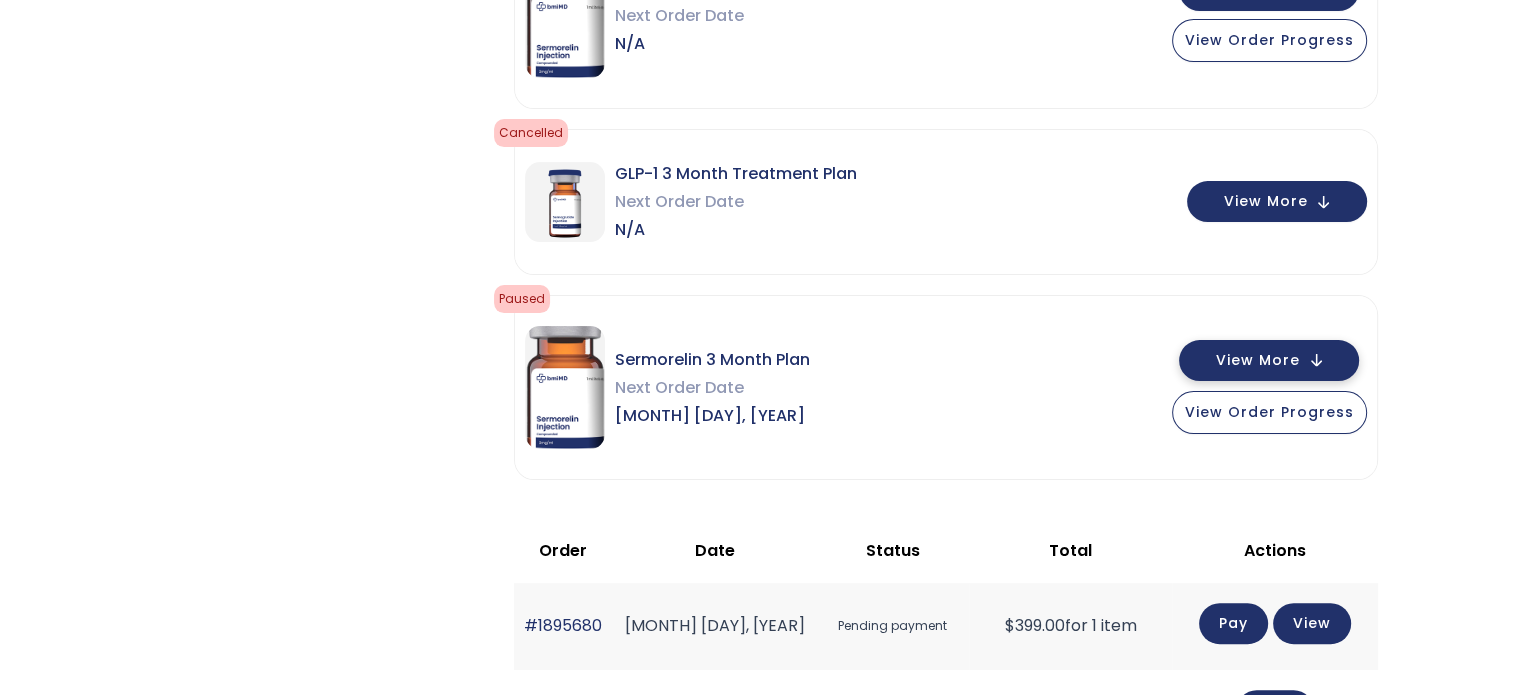 click on "View More" at bounding box center [1269, 360] 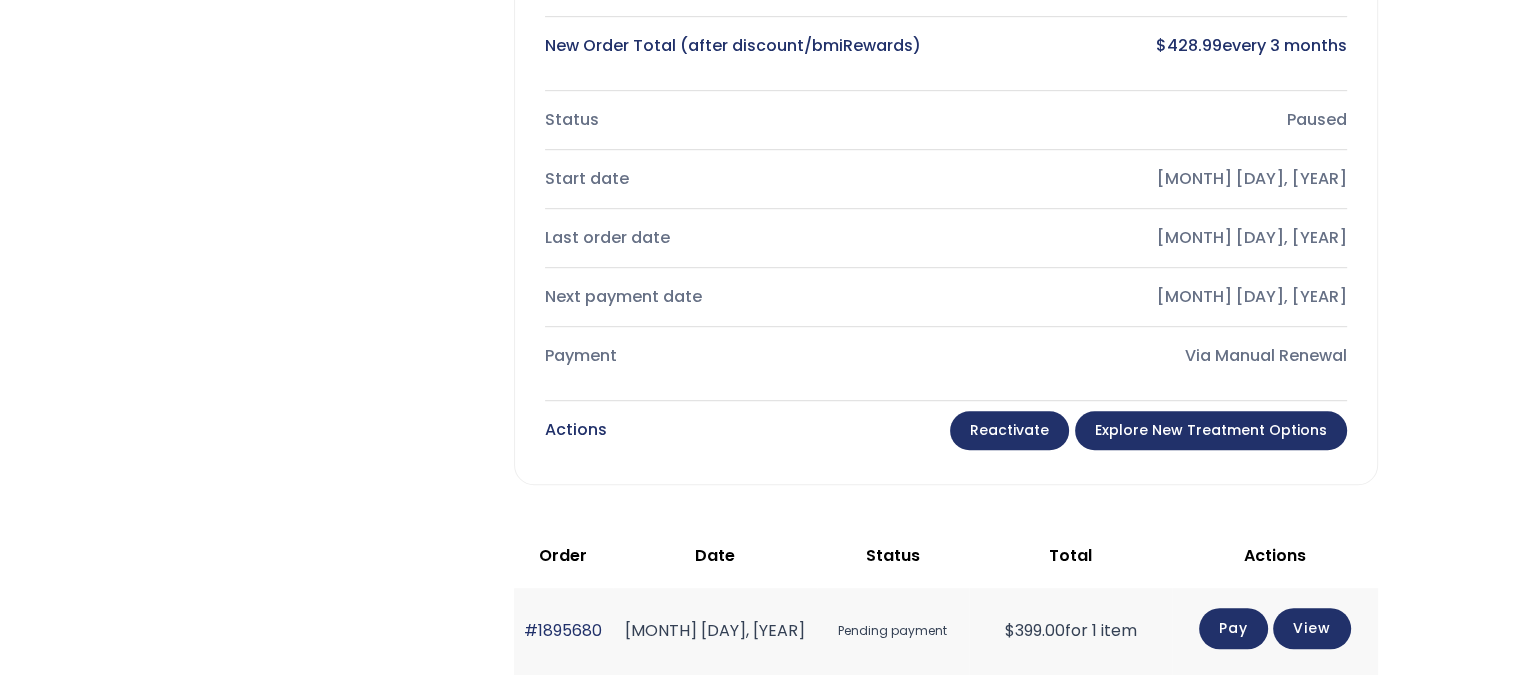 scroll, scrollTop: 1144, scrollLeft: 0, axis: vertical 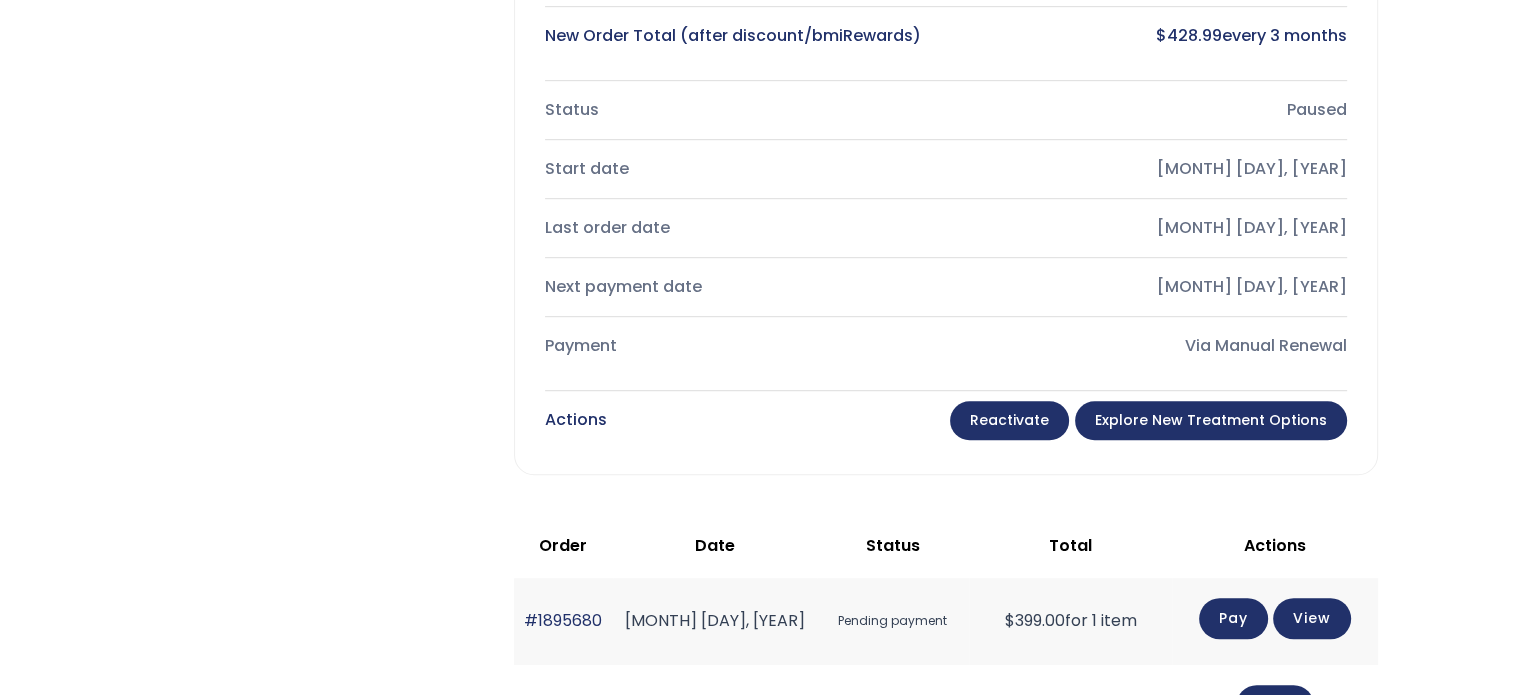 click on "Reactivate" at bounding box center [1009, 421] 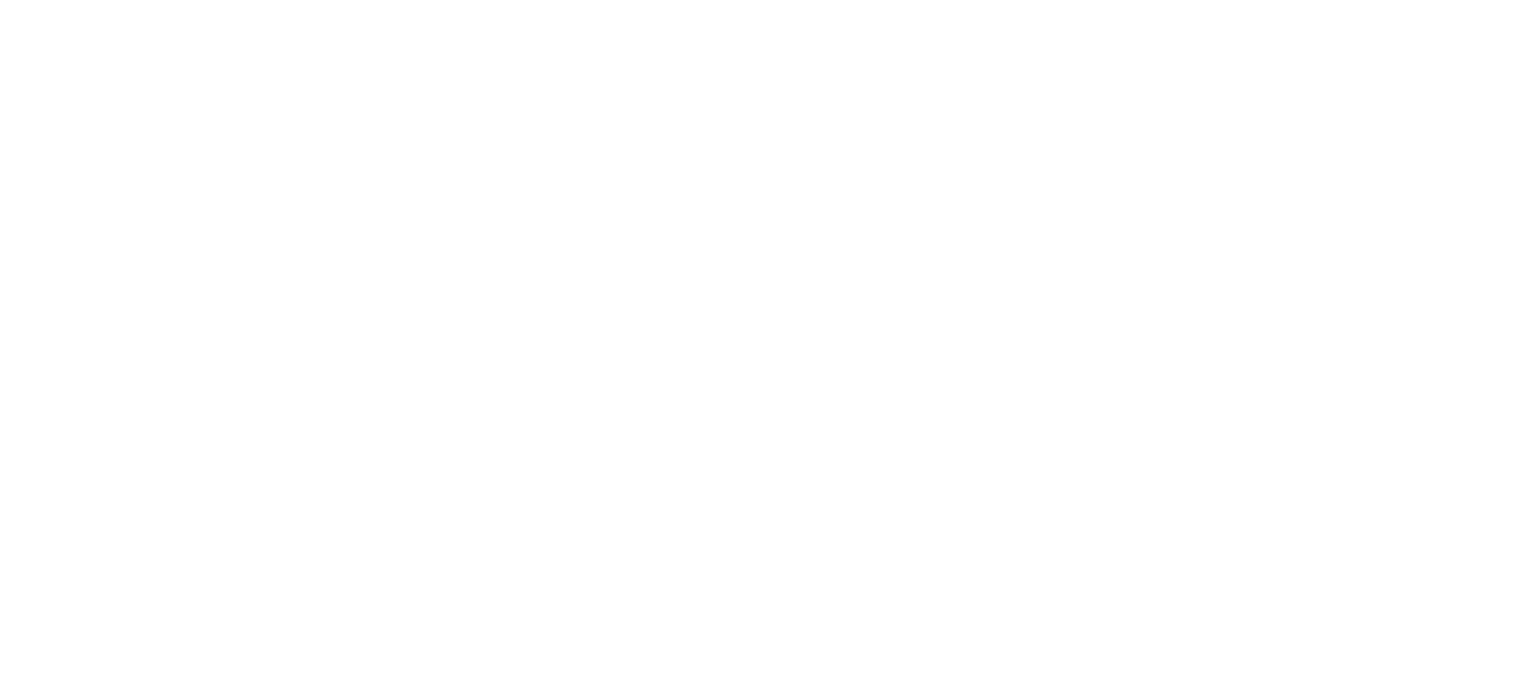 scroll, scrollTop: 0, scrollLeft: 0, axis: both 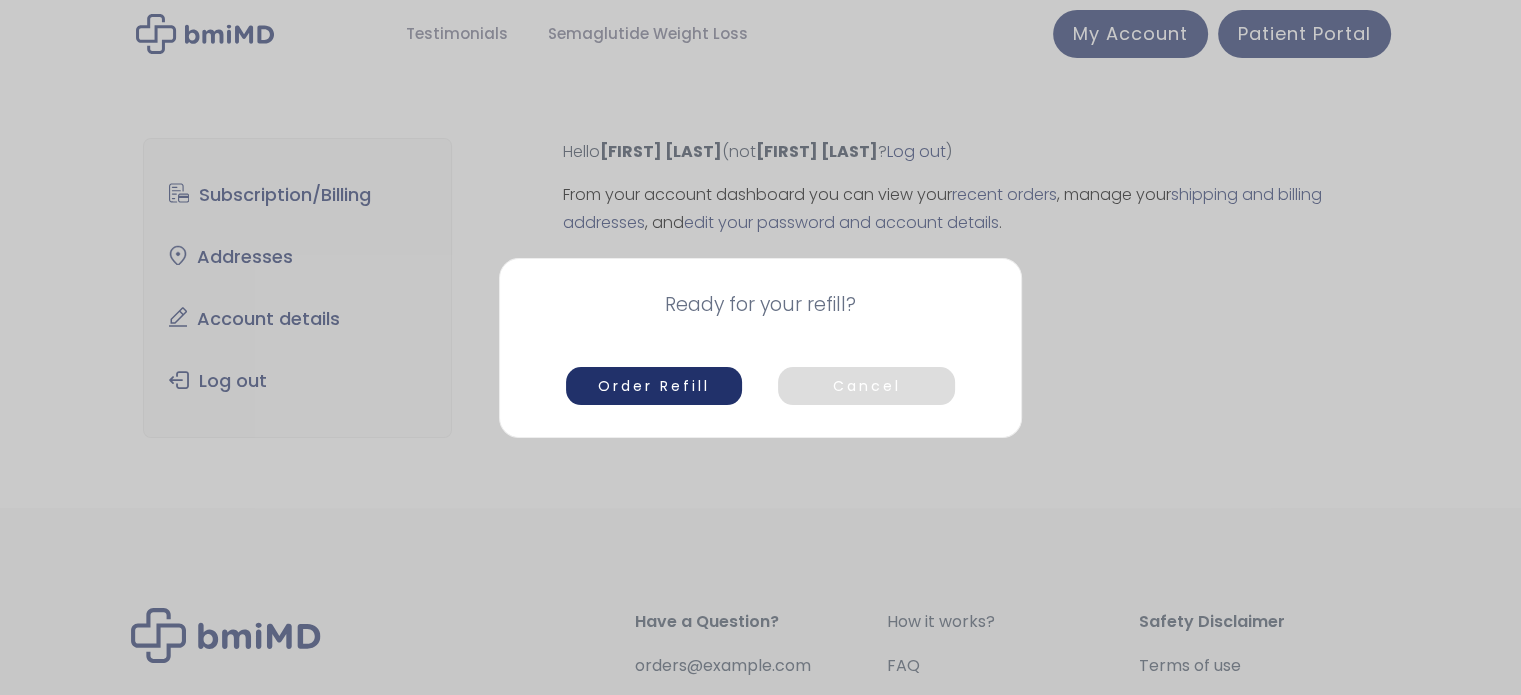 click on "Cancel" at bounding box center [866, 386] 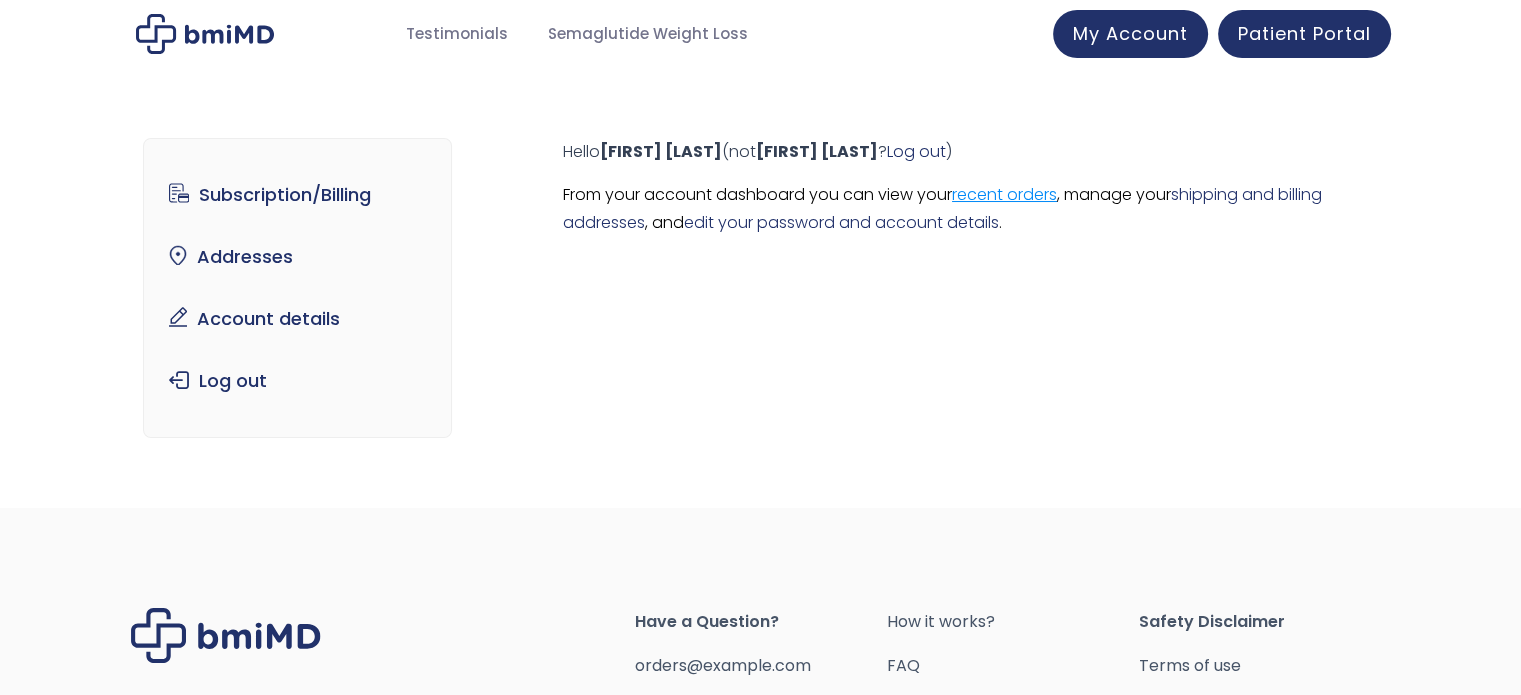 scroll, scrollTop: 82, scrollLeft: 0, axis: vertical 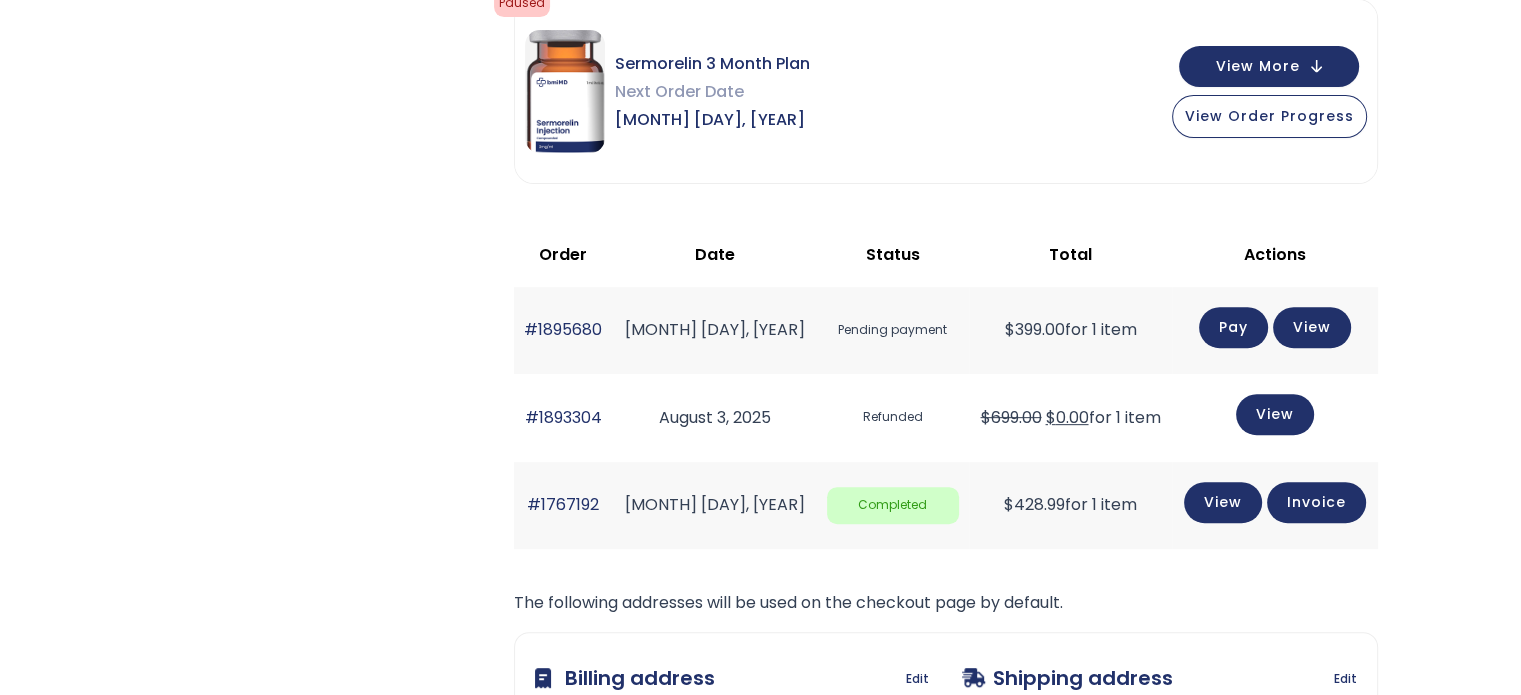 click on "Pay" 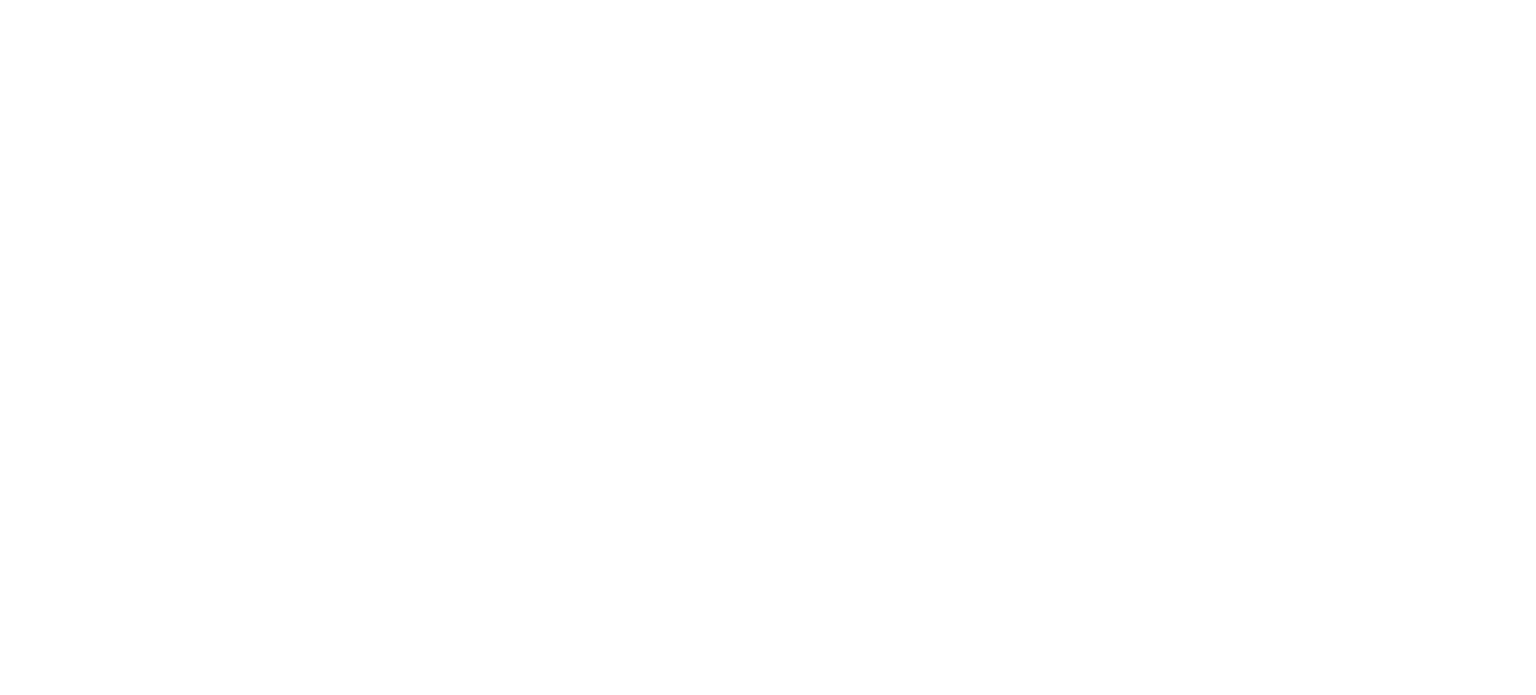 scroll, scrollTop: 0, scrollLeft: 0, axis: both 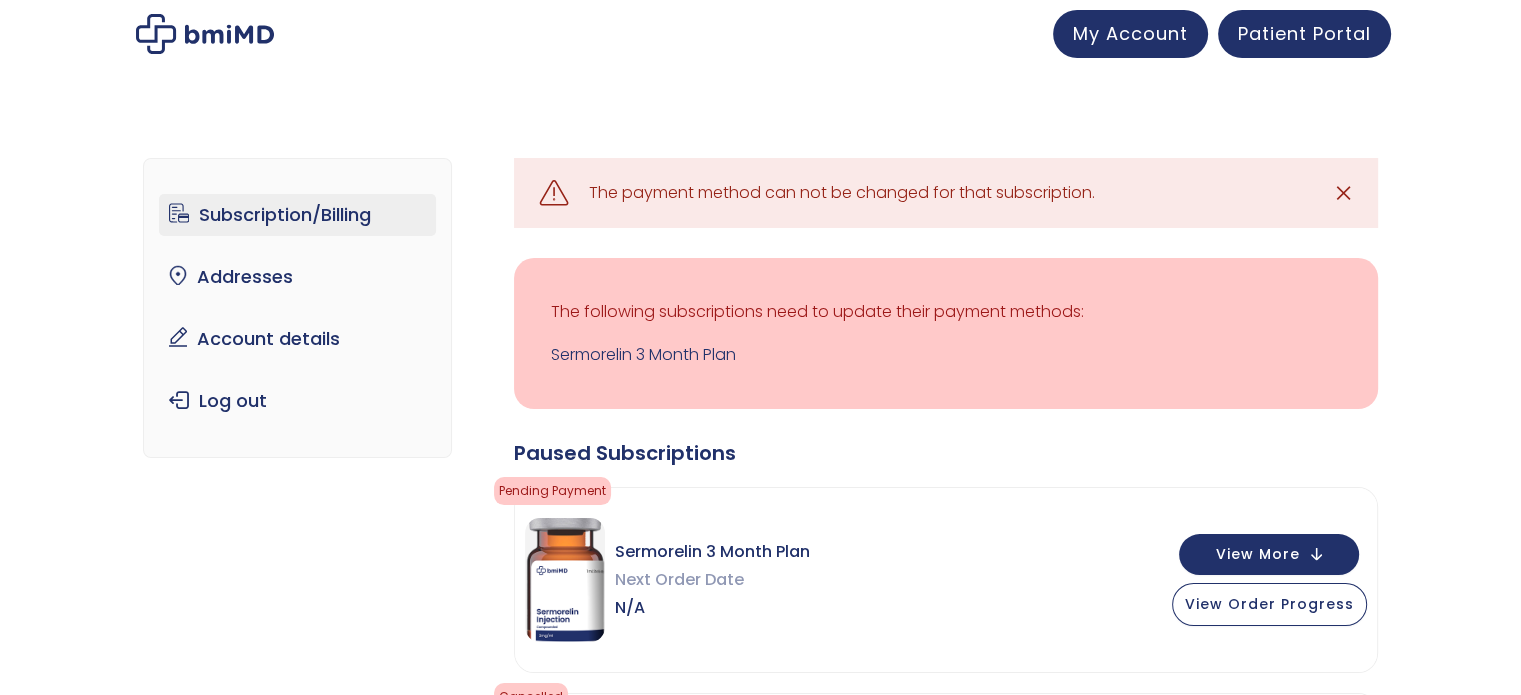 click on "Subscription/Billing" at bounding box center [297, 215] 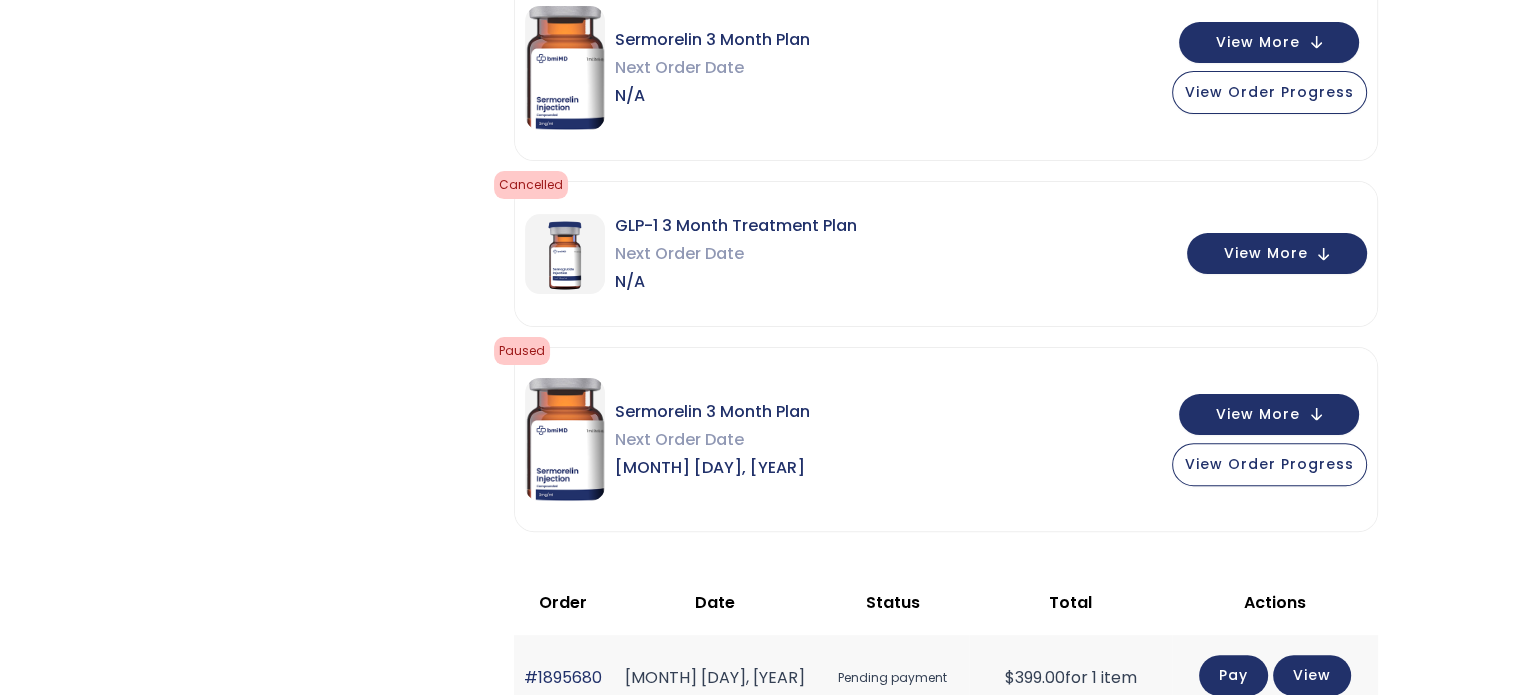 scroll, scrollTop: 511, scrollLeft: 0, axis: vertical 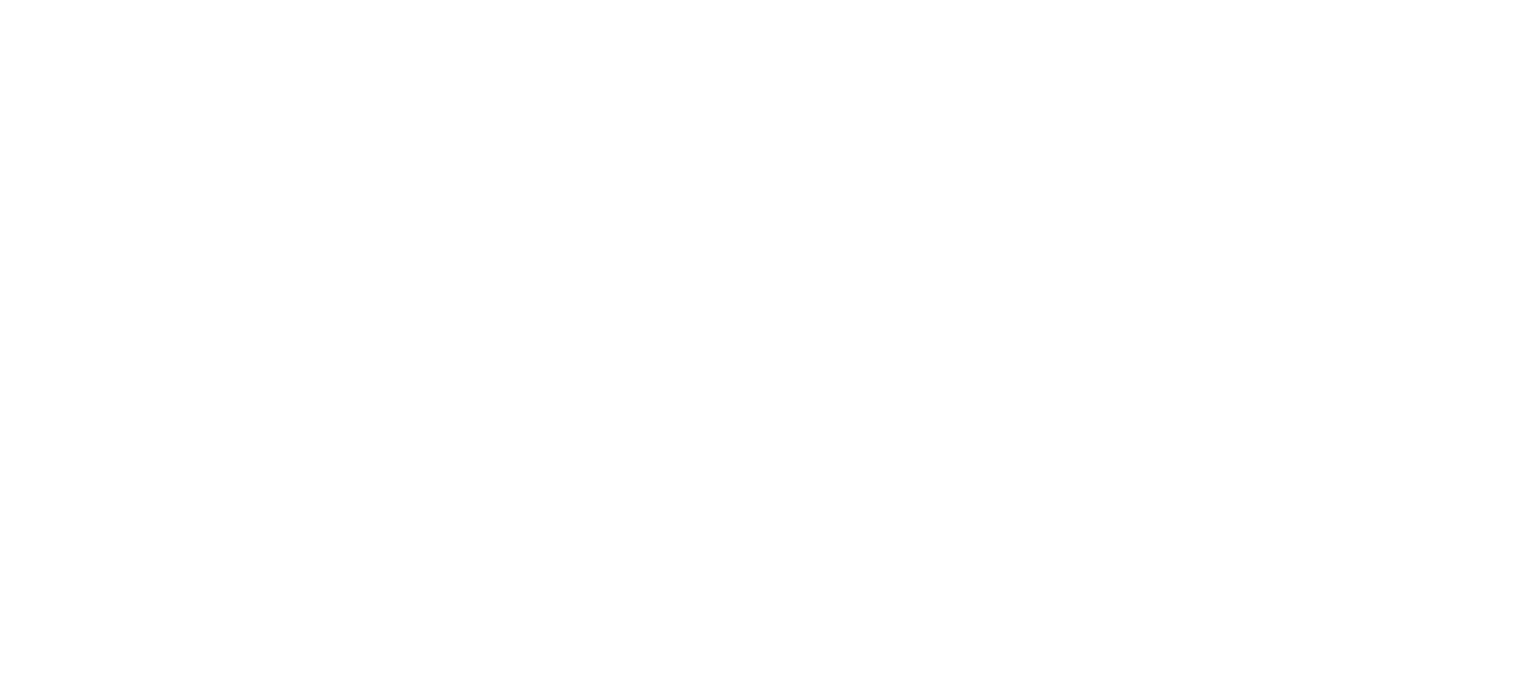 click at bounding box center [0, 0] 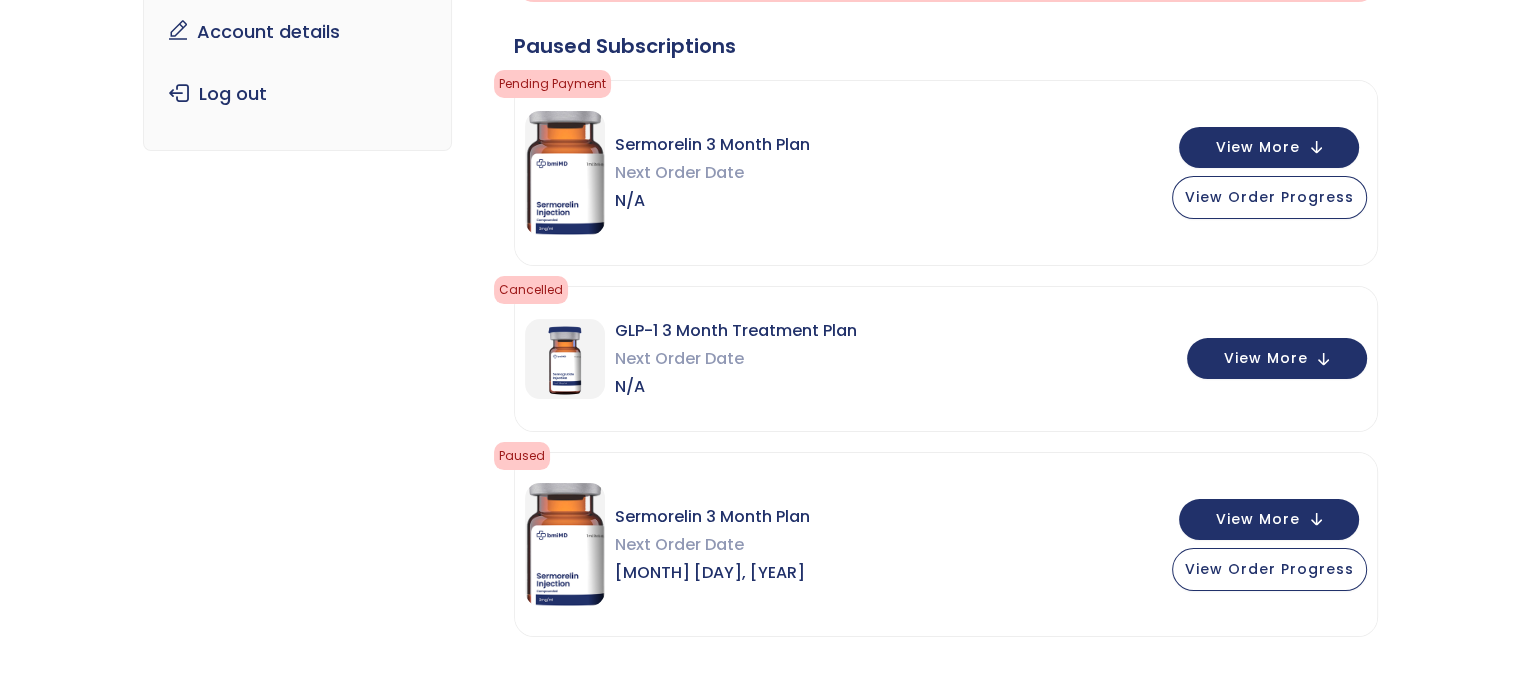 scroll, scrollTop: 308, scrollLeft: 0, axis: vertical 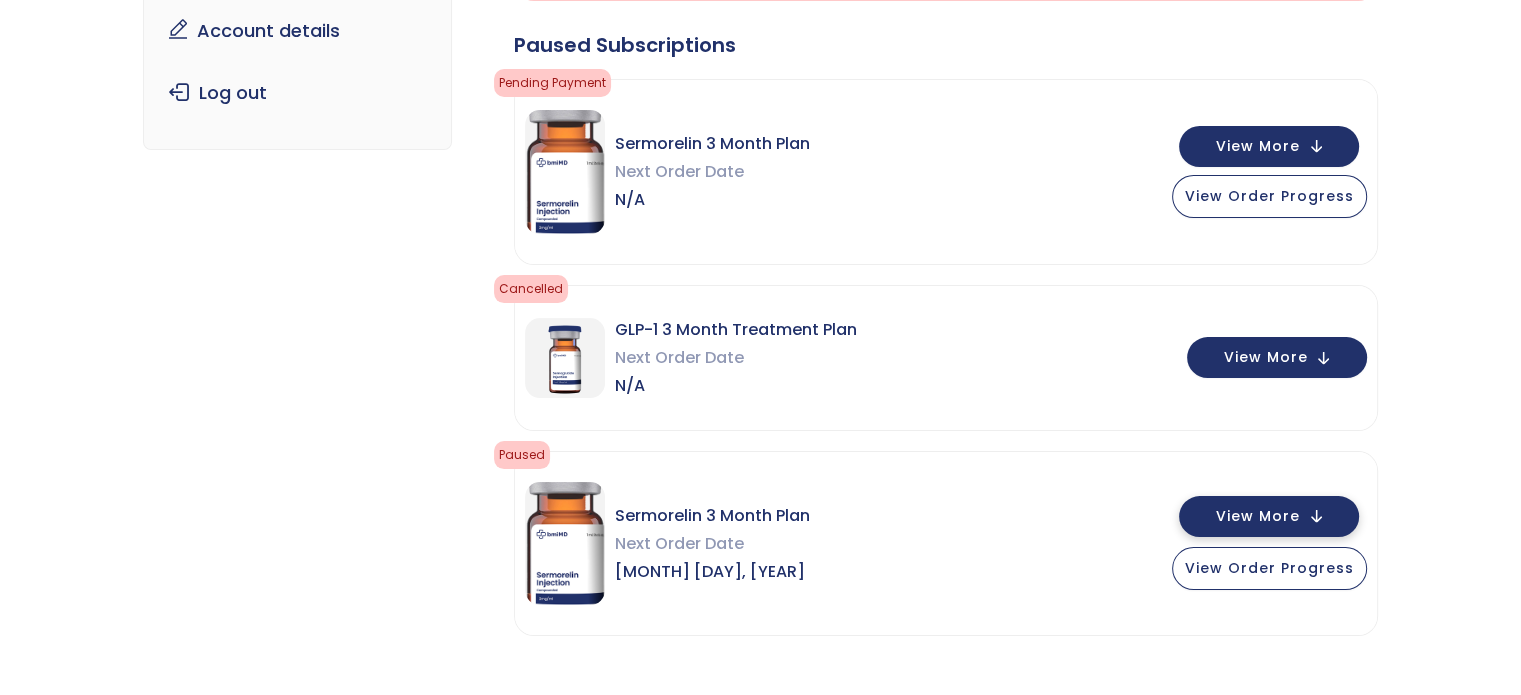 click on "View More" at bounding box center (1258, 516) 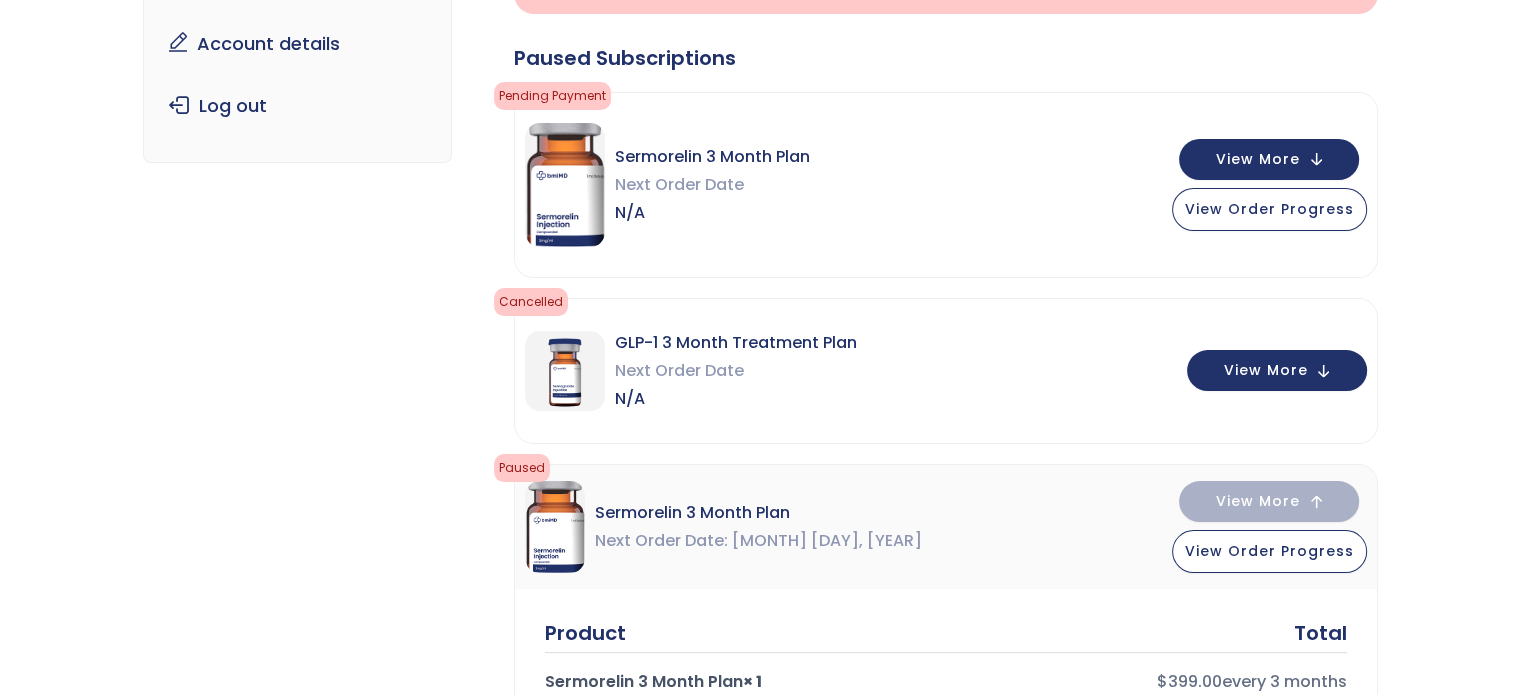 scroll, scrollTop: 247, scrollLeft: 0, axis: vertical 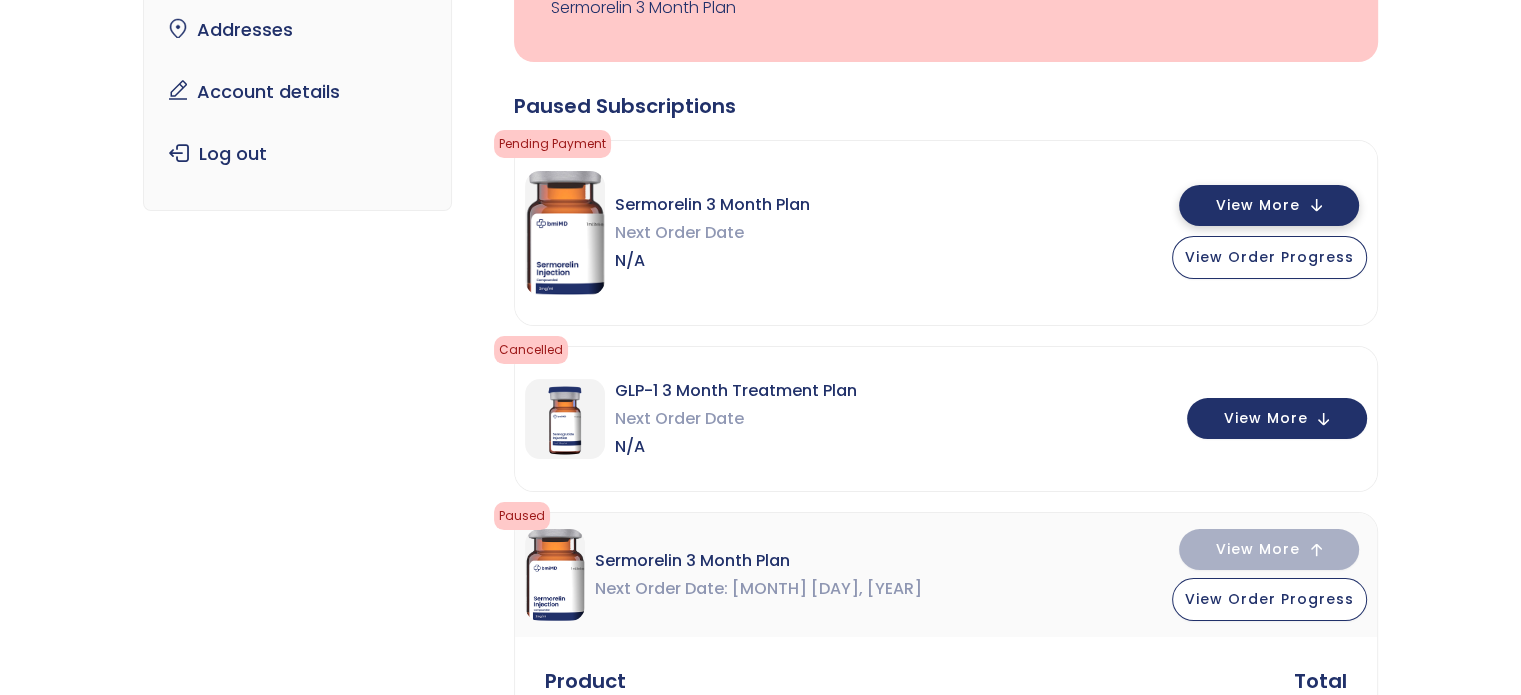 click on "View More" at bounding box center [1269, 205] 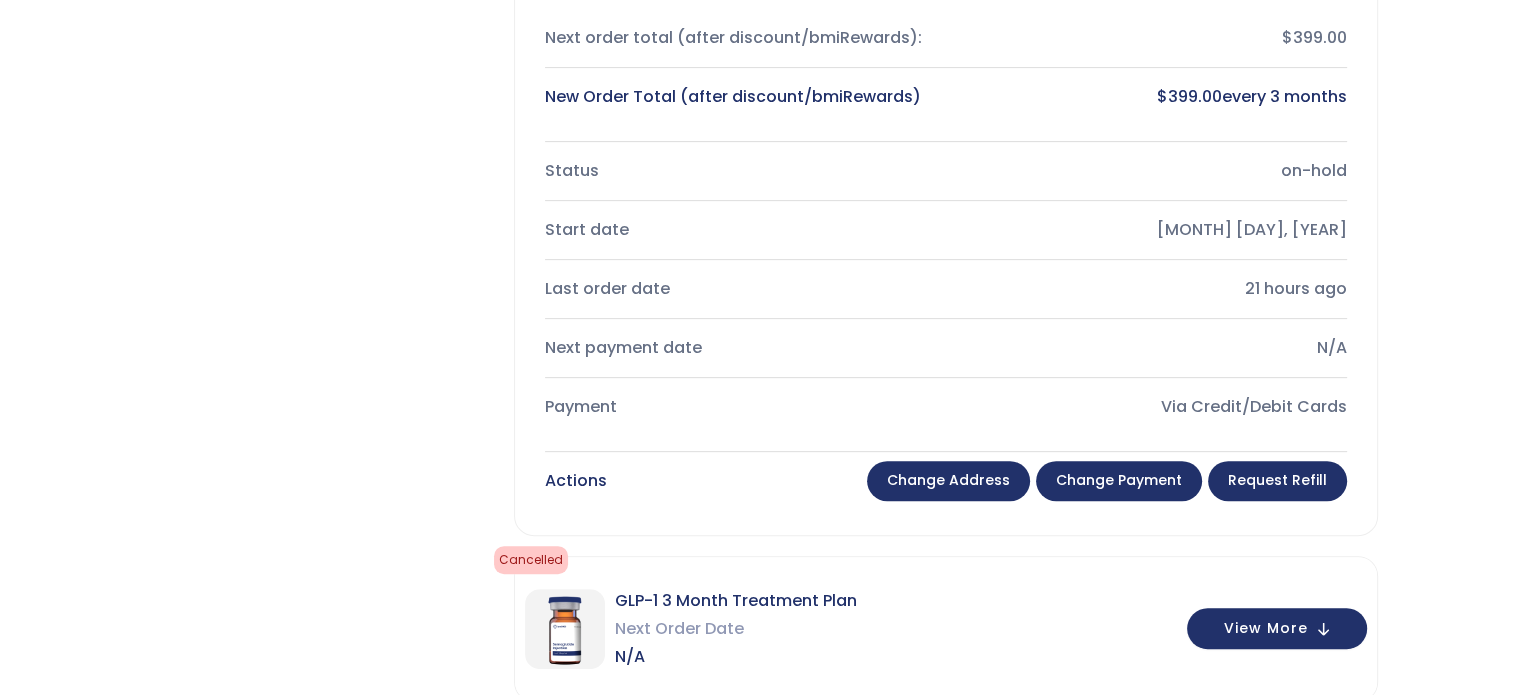 scroll, scrollTop: 715, scrollLeft: 0, axis: vertical 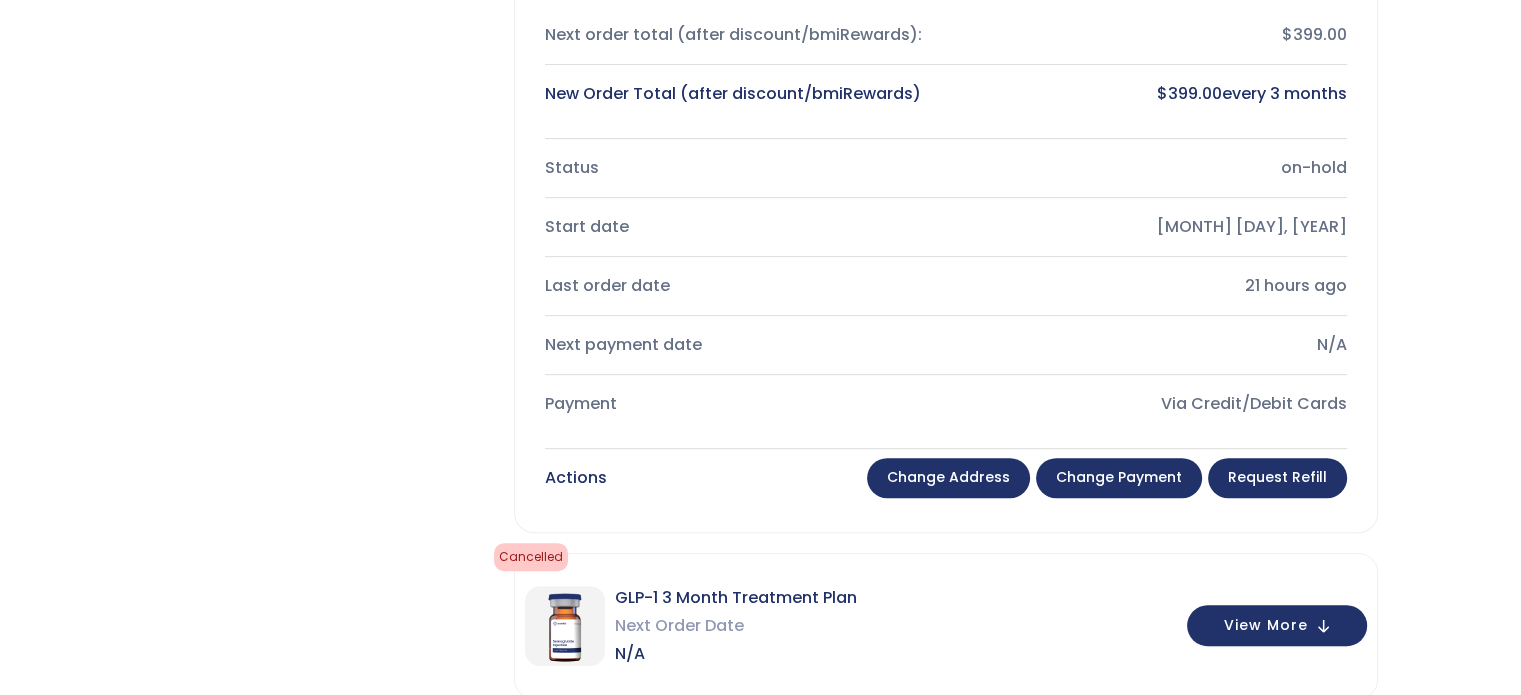 click on "Request Refill" at bounding box center [1277, 478] 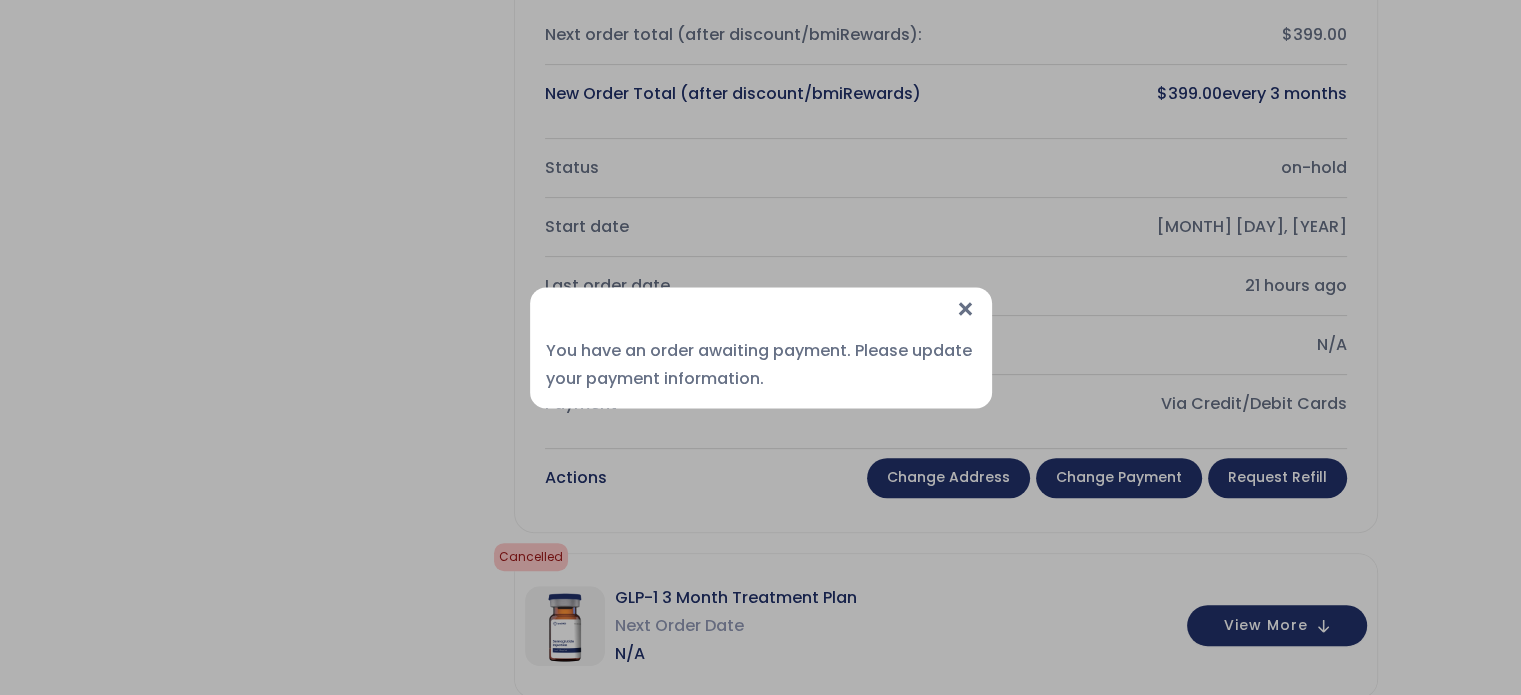 click on "×" at bounding box center [965, 308] 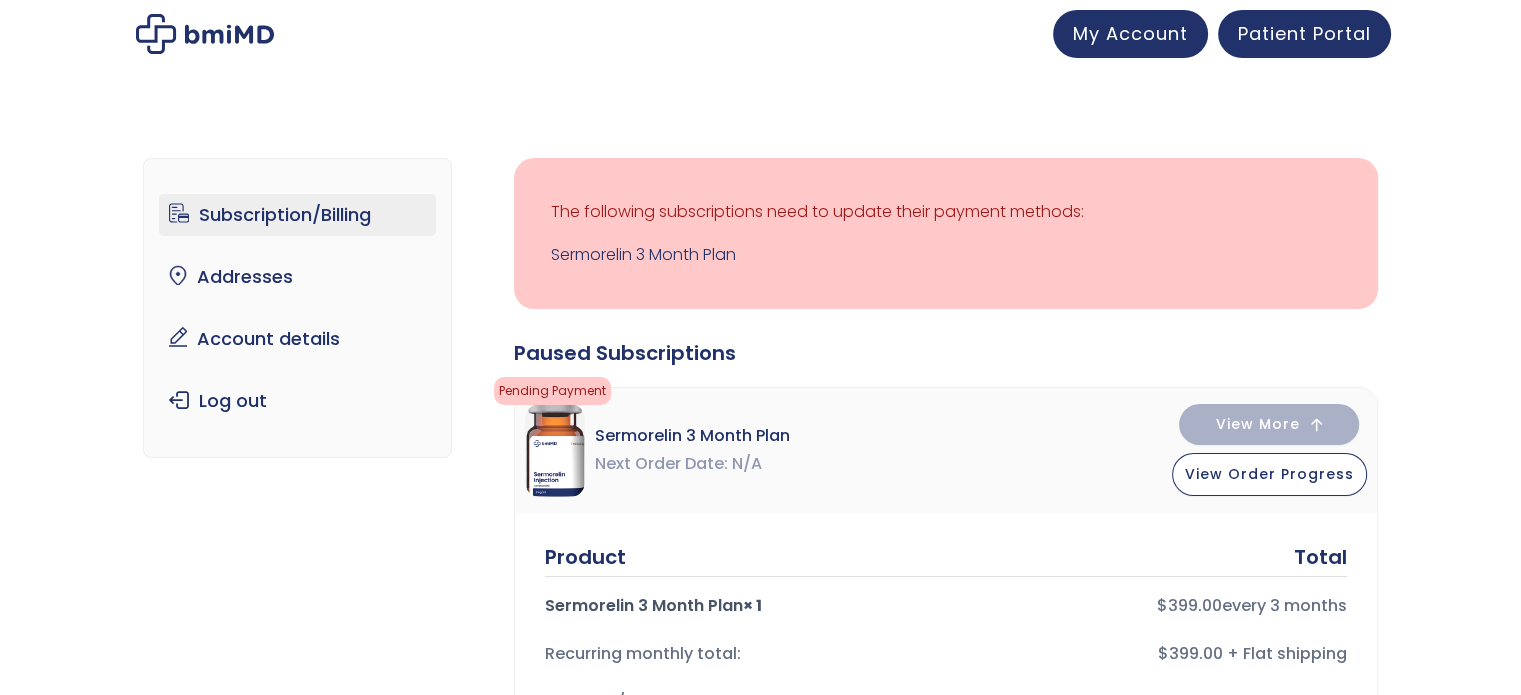 scroll, scrollTop: 2, scrollLeft: 0, axis: vertical 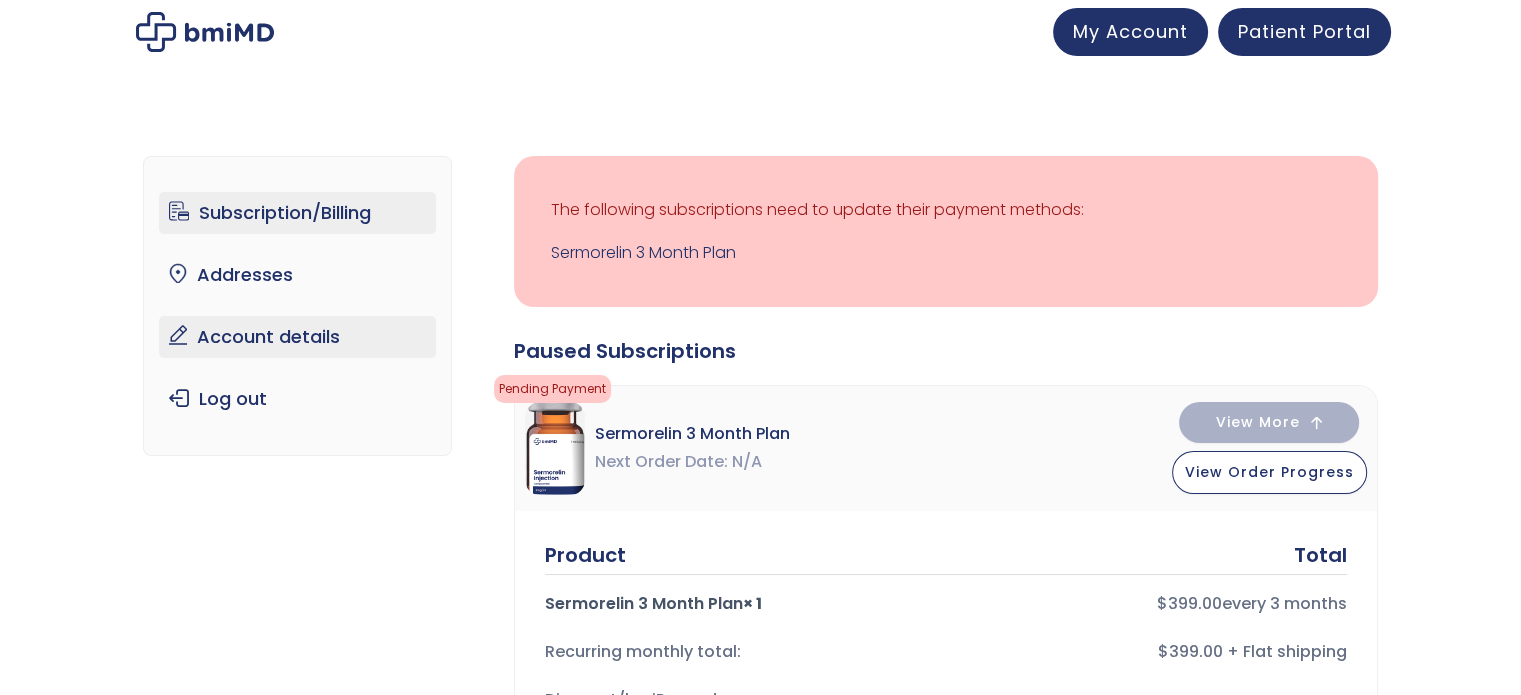 click on "Account details" at bounding box center (297, 337) 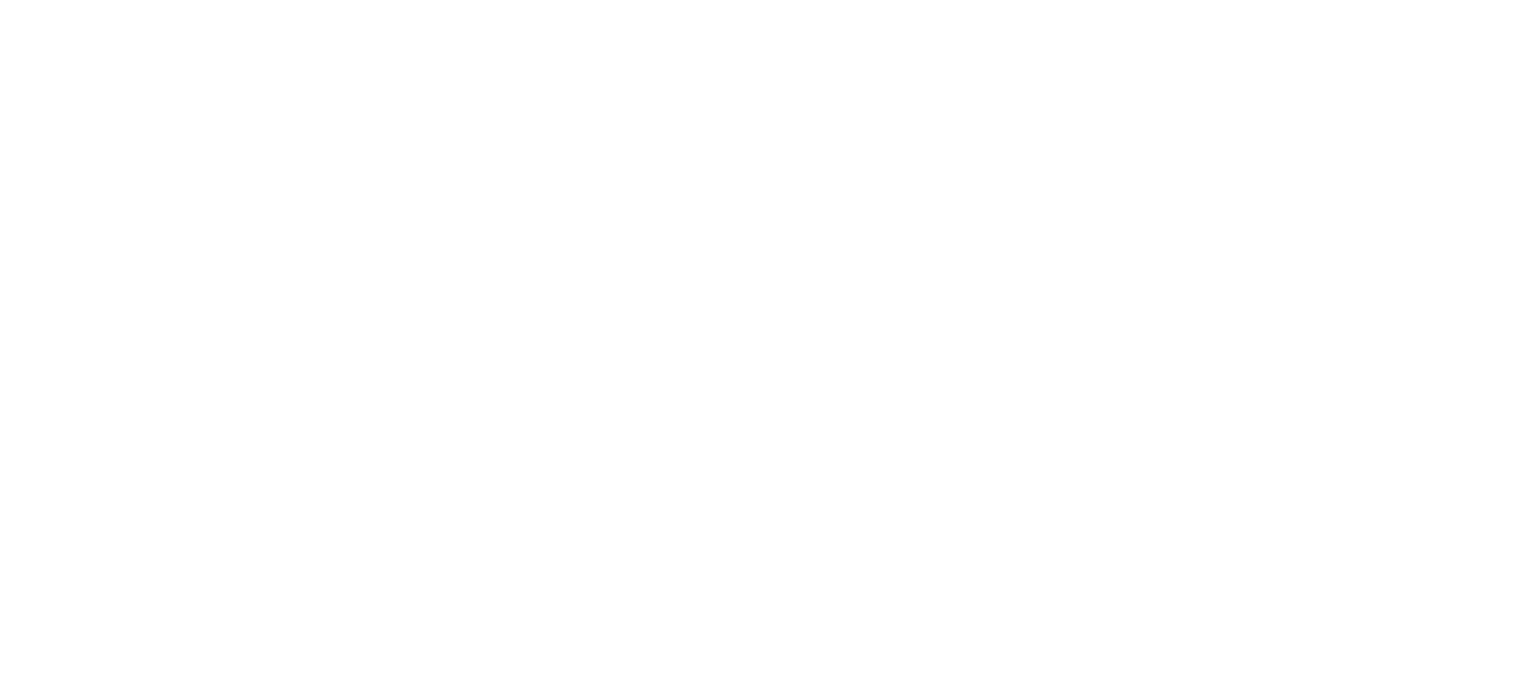 scroll, scrollTop: 0, scrollLeft: 0, axis: both 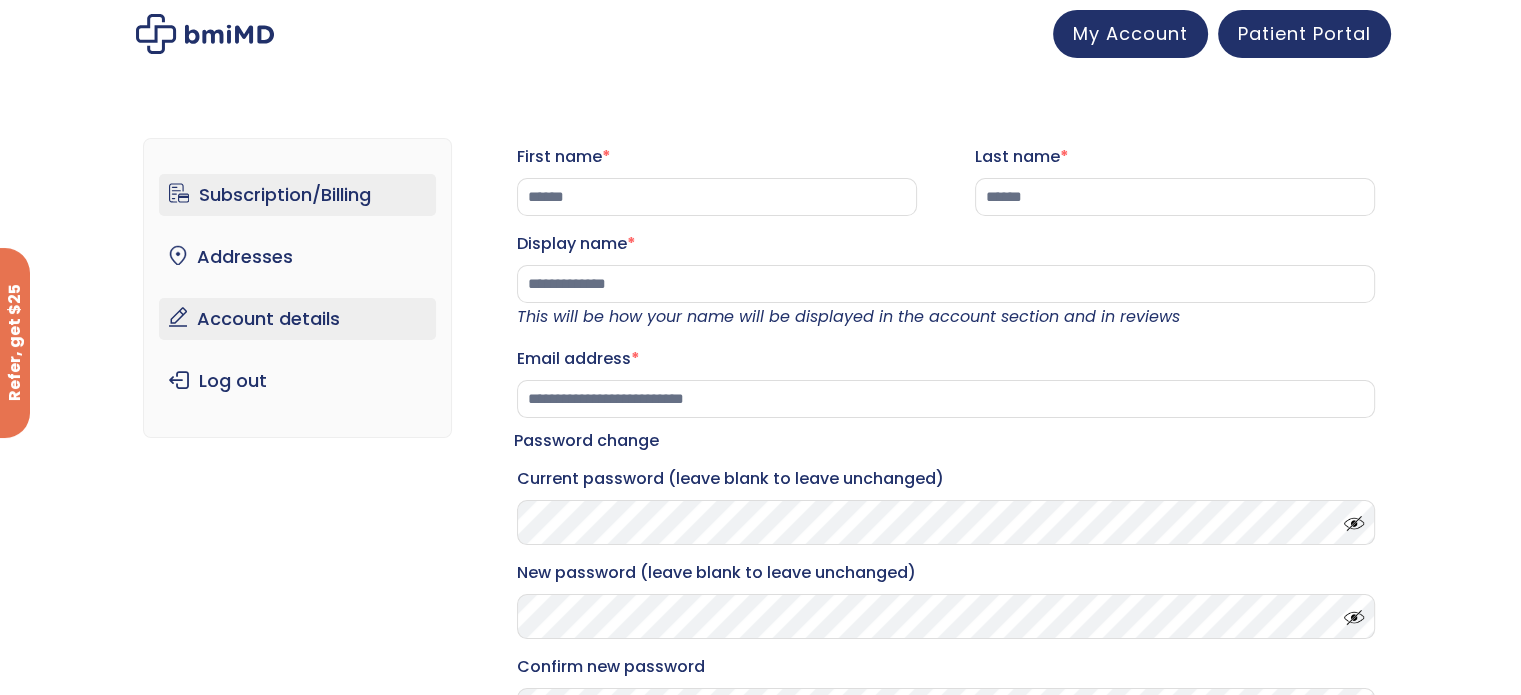 click on "Subscription/Billing" at bounding box center (297, 195) 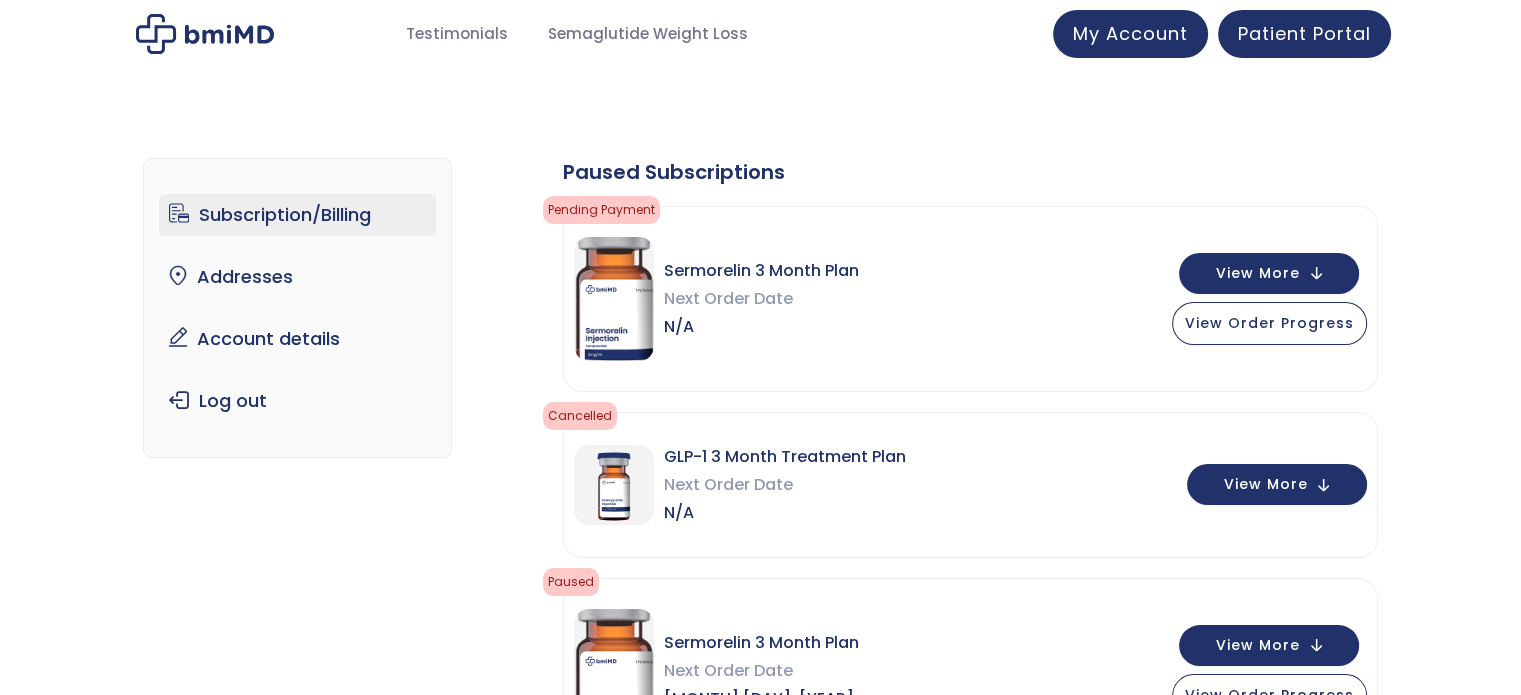 scroll, scrollTop: 0, scrollLeft: 0, axis: both 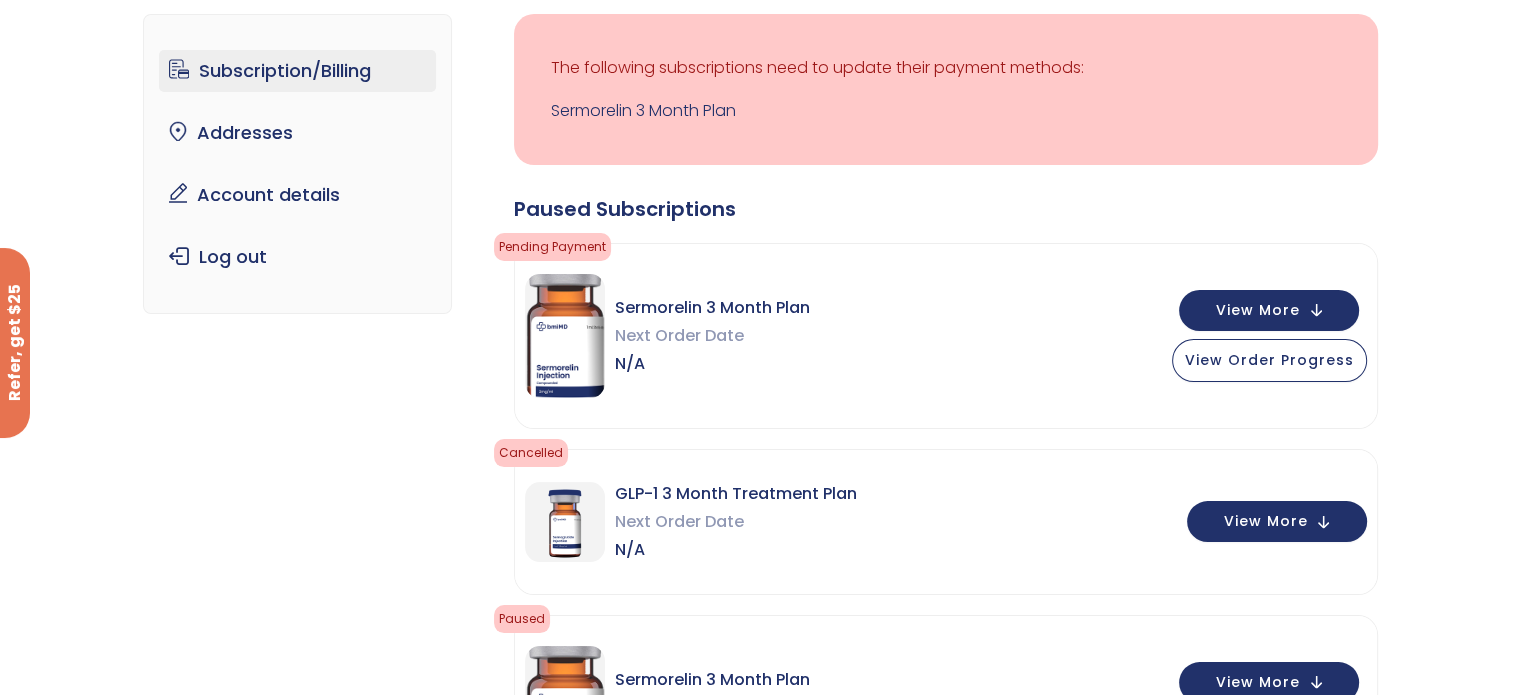 click on "The following subscriptions need to update their payment methods:
Sermorelin 3 Month Plan" at bounding box center [946, 89] 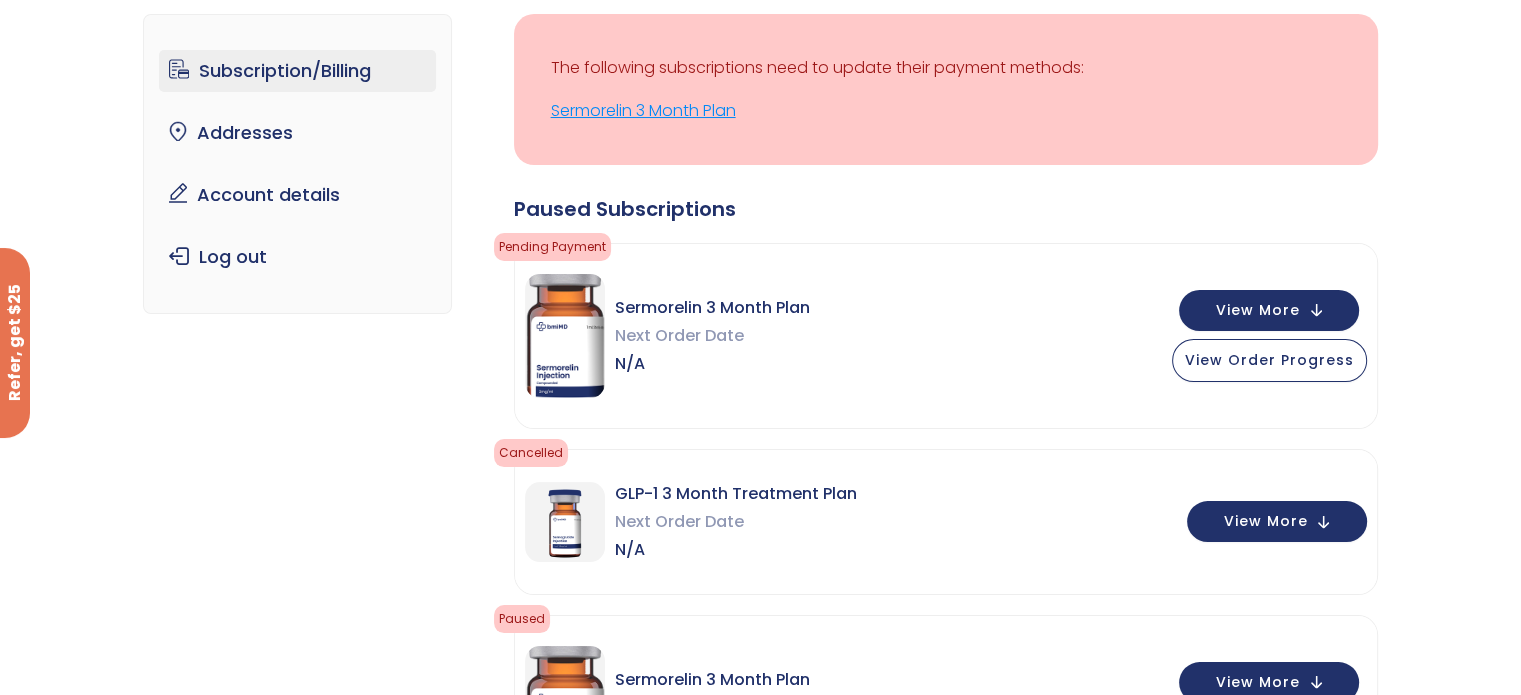 click on "Sermorelin 3 Month Plan" at bounding box center [946, 111] 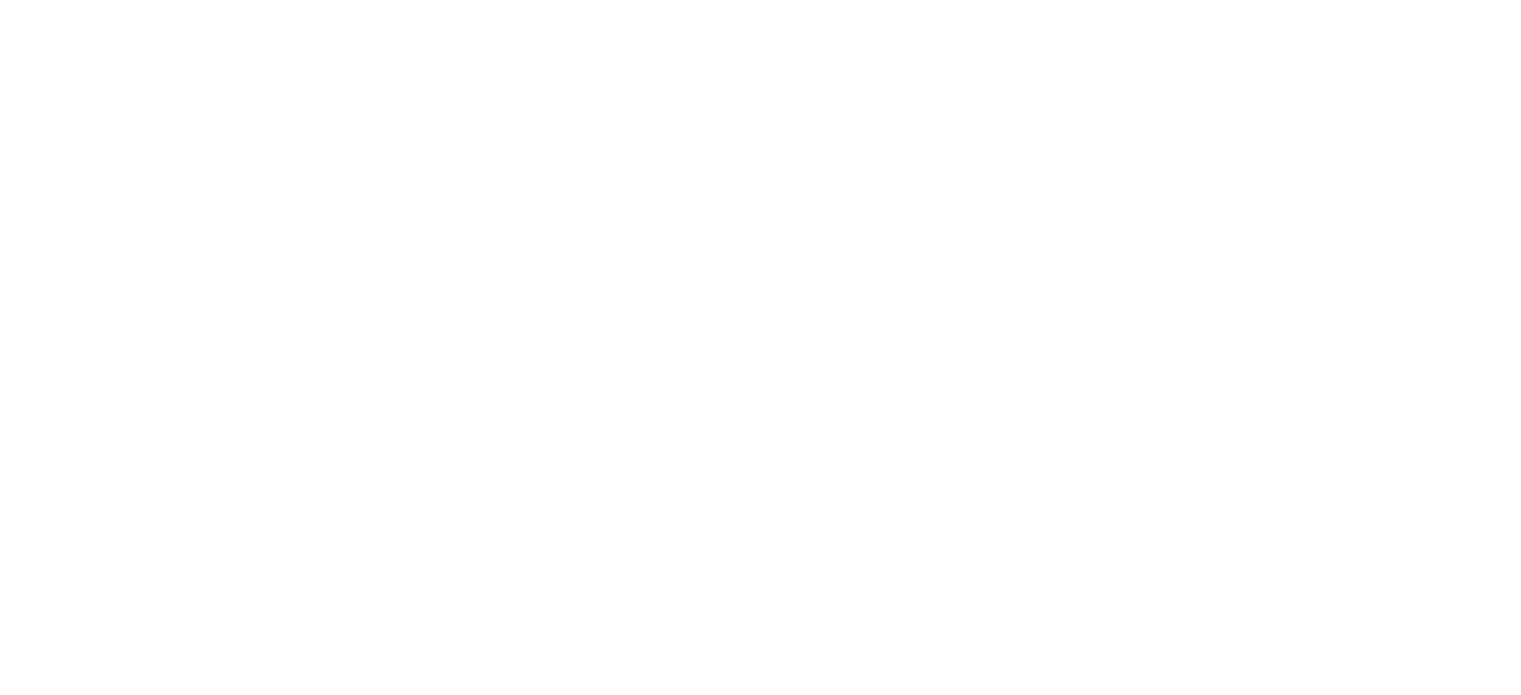 scroll, scrollTop: 0, scrollLeft: 0, axis: both 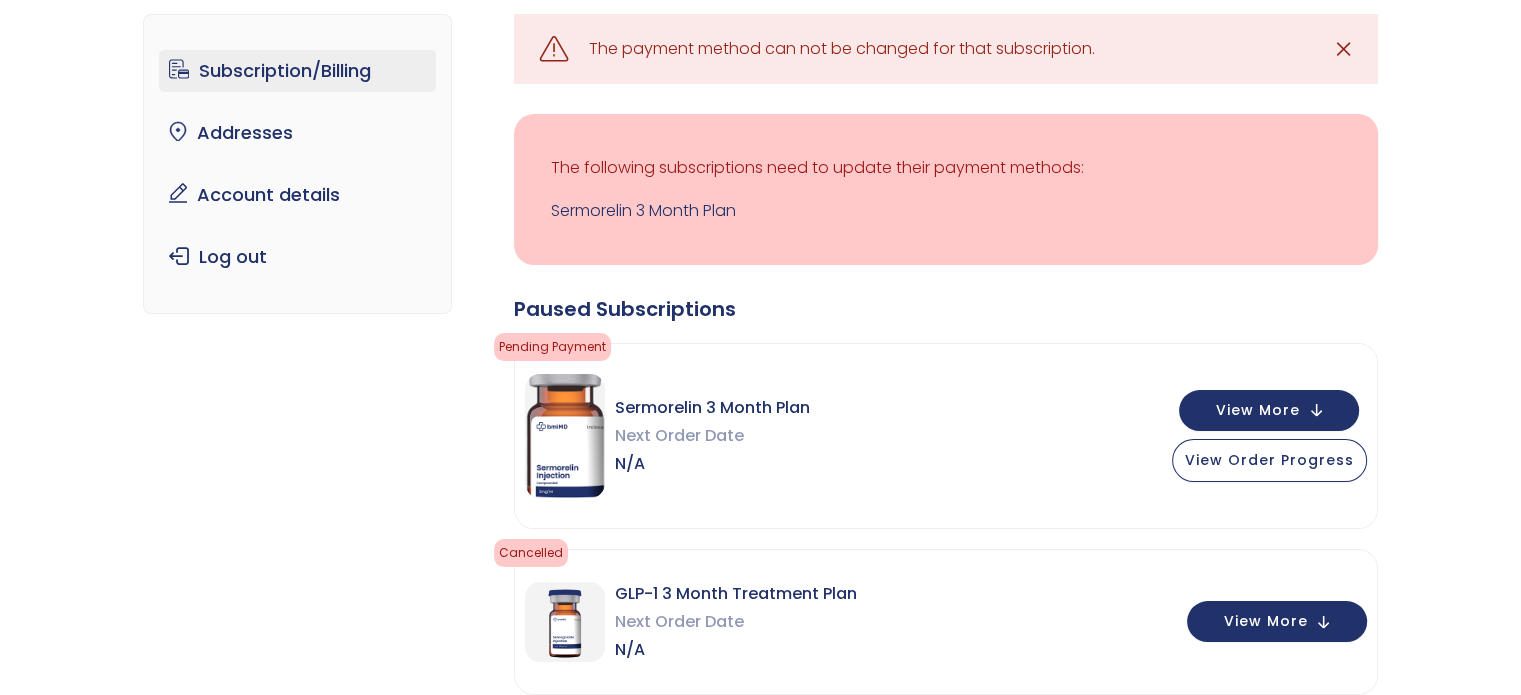 click on "Sermorelin 3 Month Plan
Next Order Date
N/A
View More
View Order Progress" at bounding box center [946, 436] 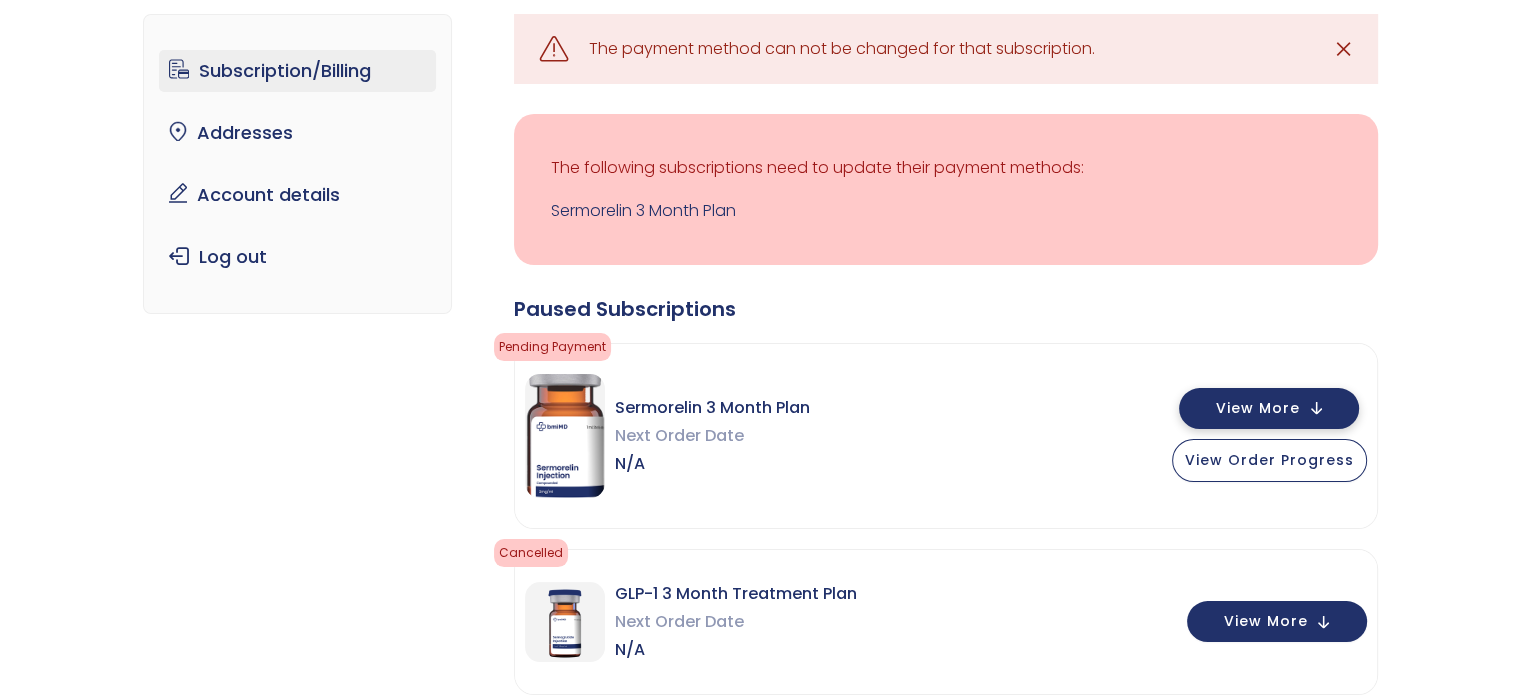 click on "View More" at bounding box center [1258, 408] 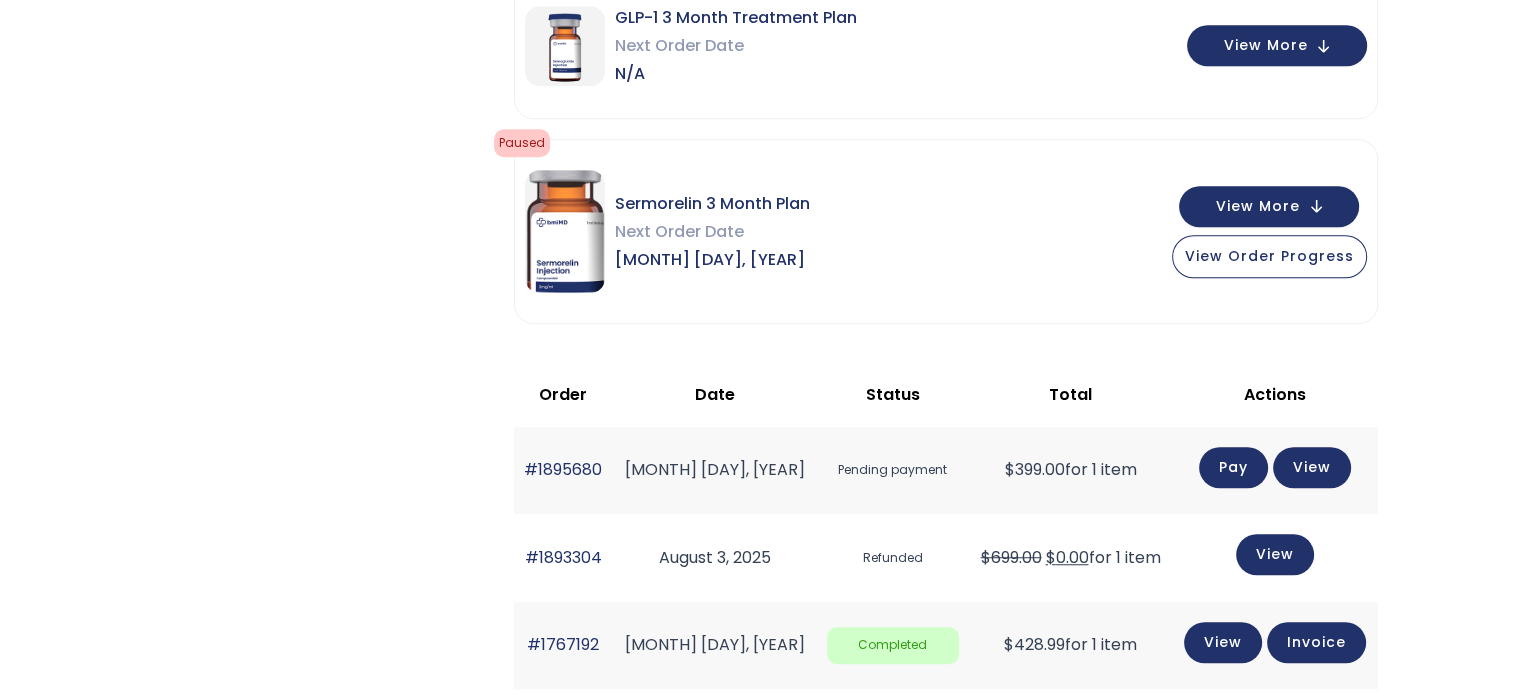 scroll, scrollTop: 1392, scrollLeft: 0, axis: vertical 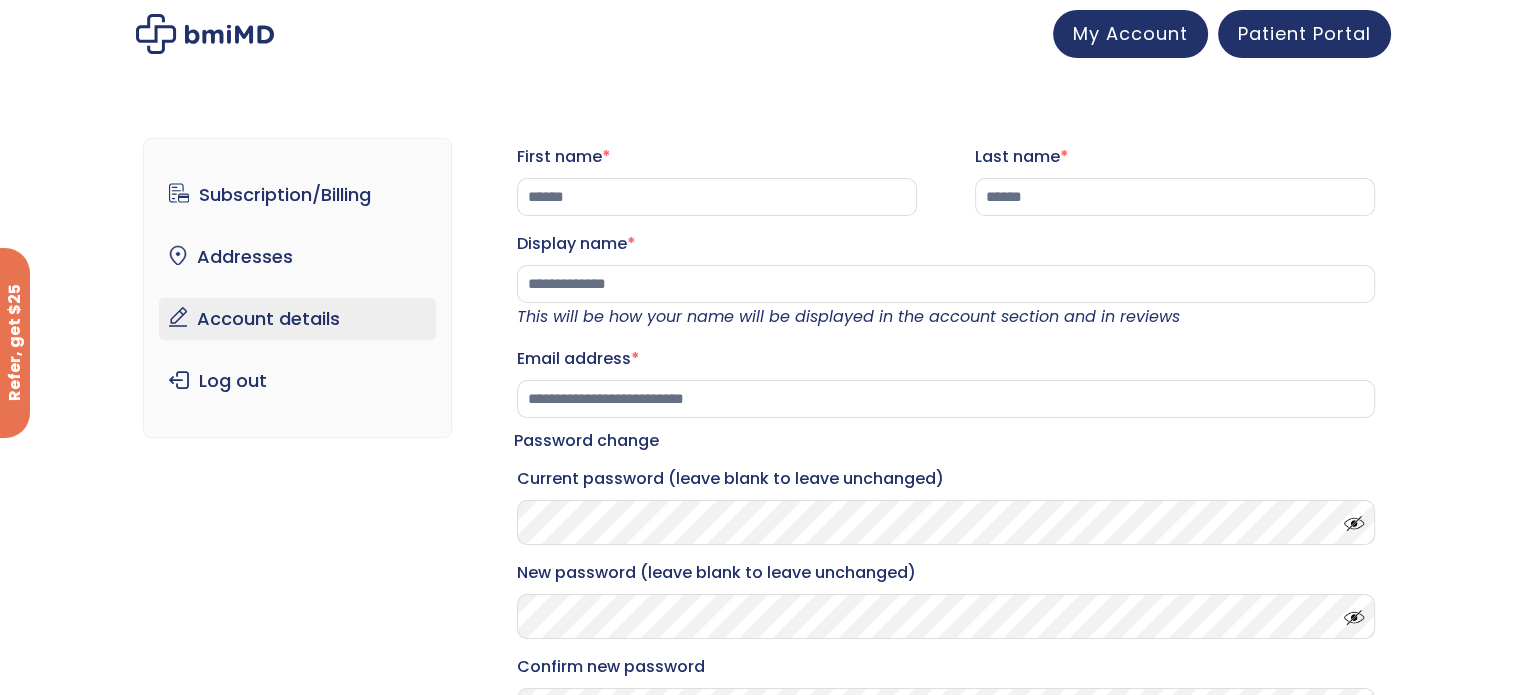 click on "Subscription/Billing
bmiRewards
Addresses
Account details
Submit a Review
Log out" at bounding box center (297, 288) 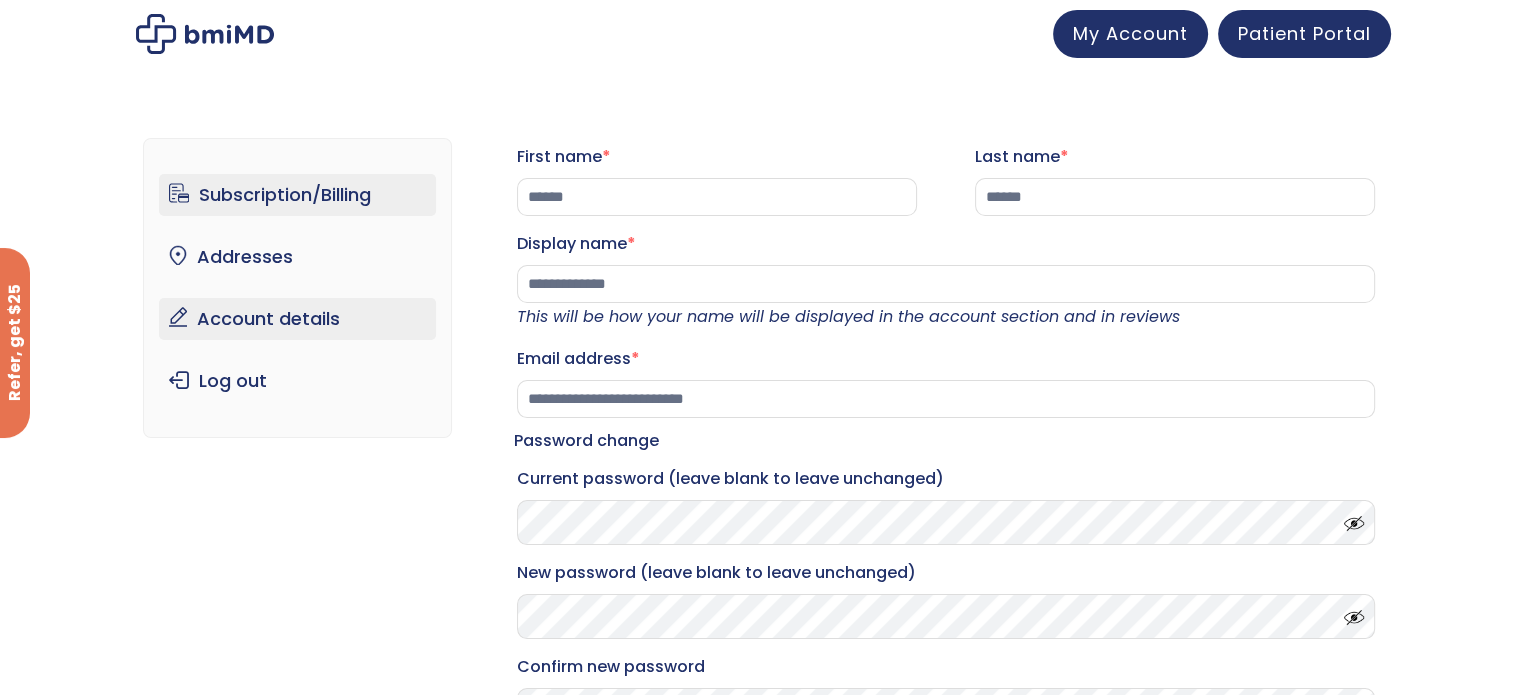 click on "Subscription/Billing" at bounding box center (297, 195) 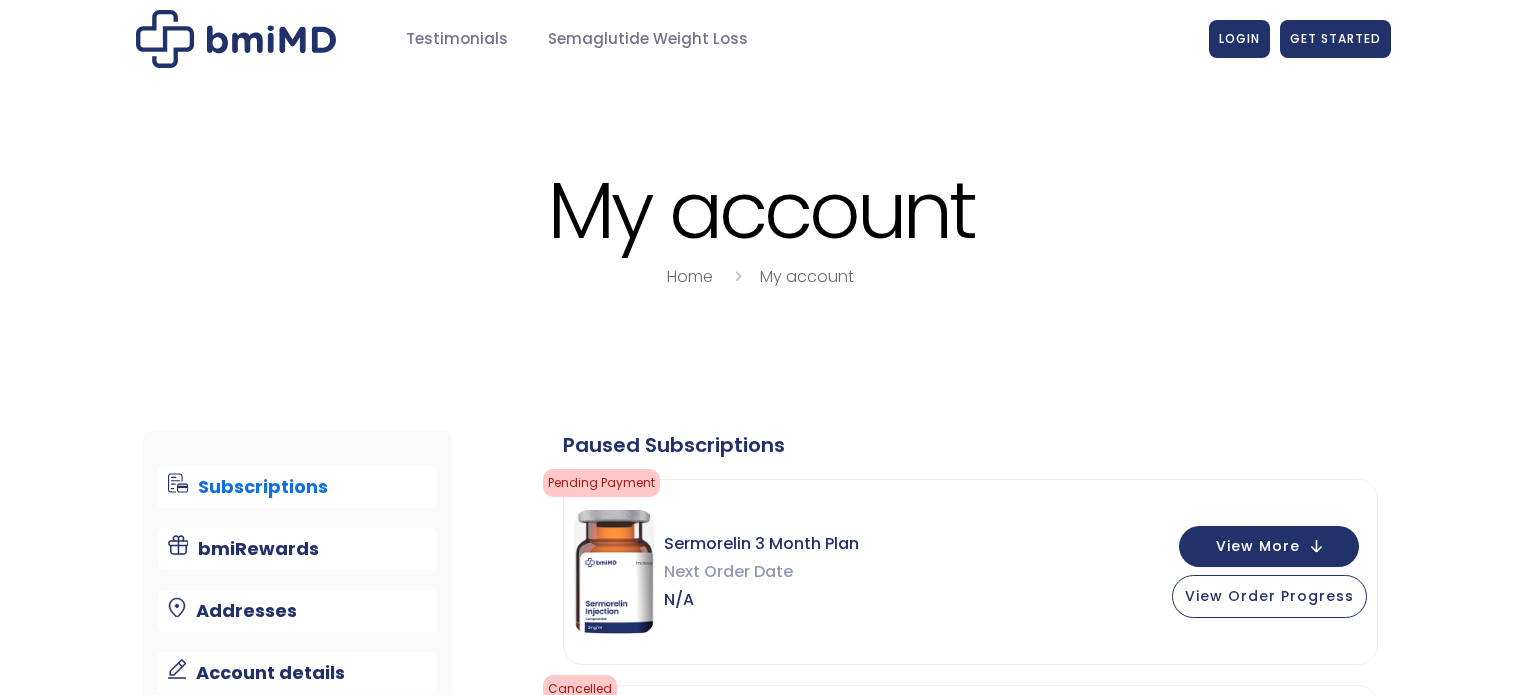 scroll, scrollTop: 0, scrollLeft: 0, axis: both 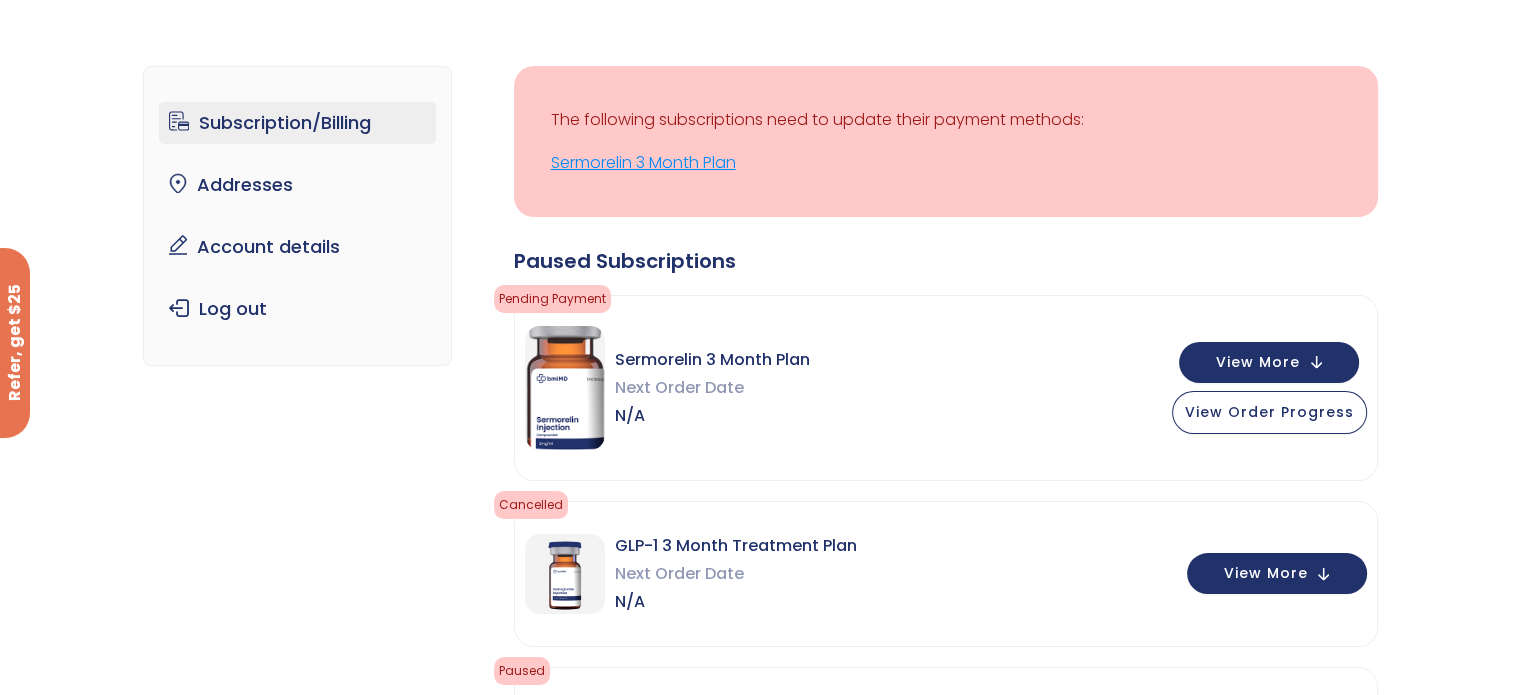 click on "Sermorelin 3 Month Plan" at bounding box center [946, 163] 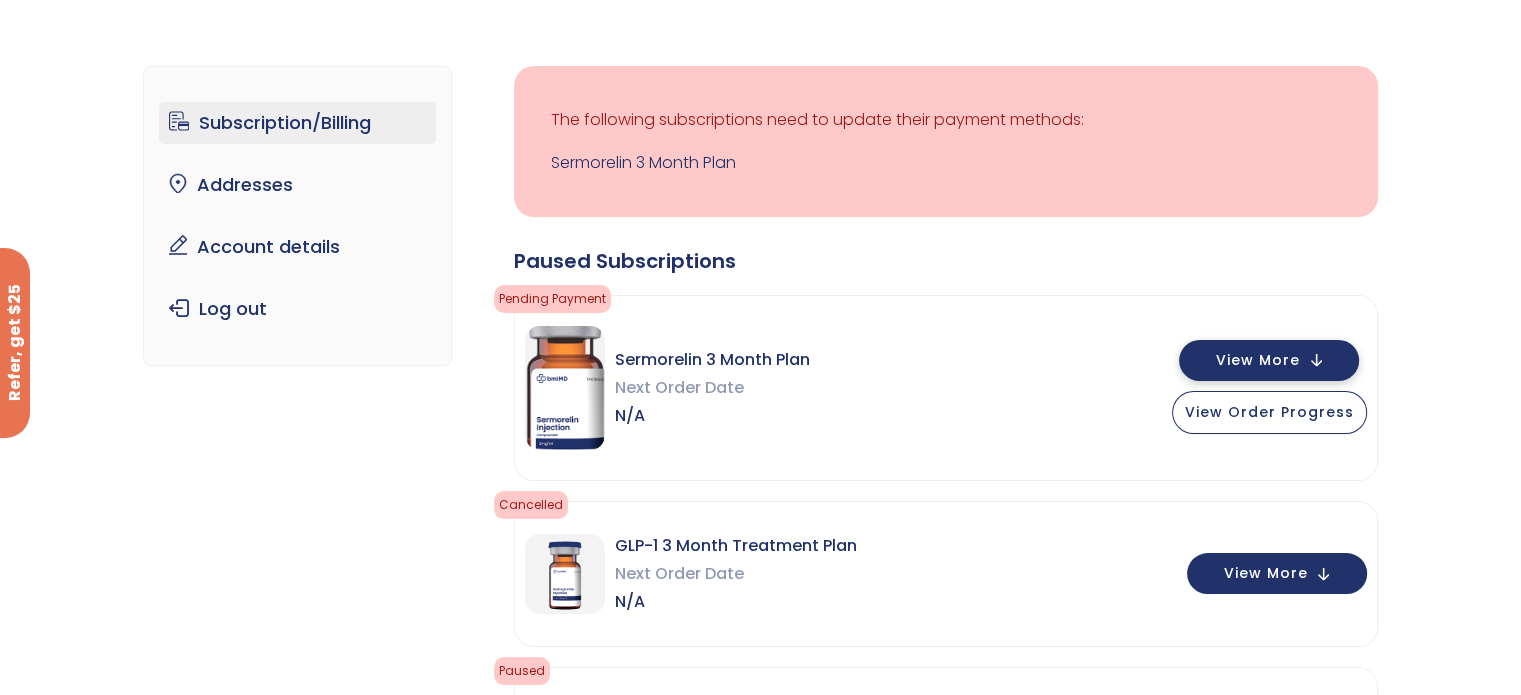 click on "View More" at bounding box center (1258, 360) 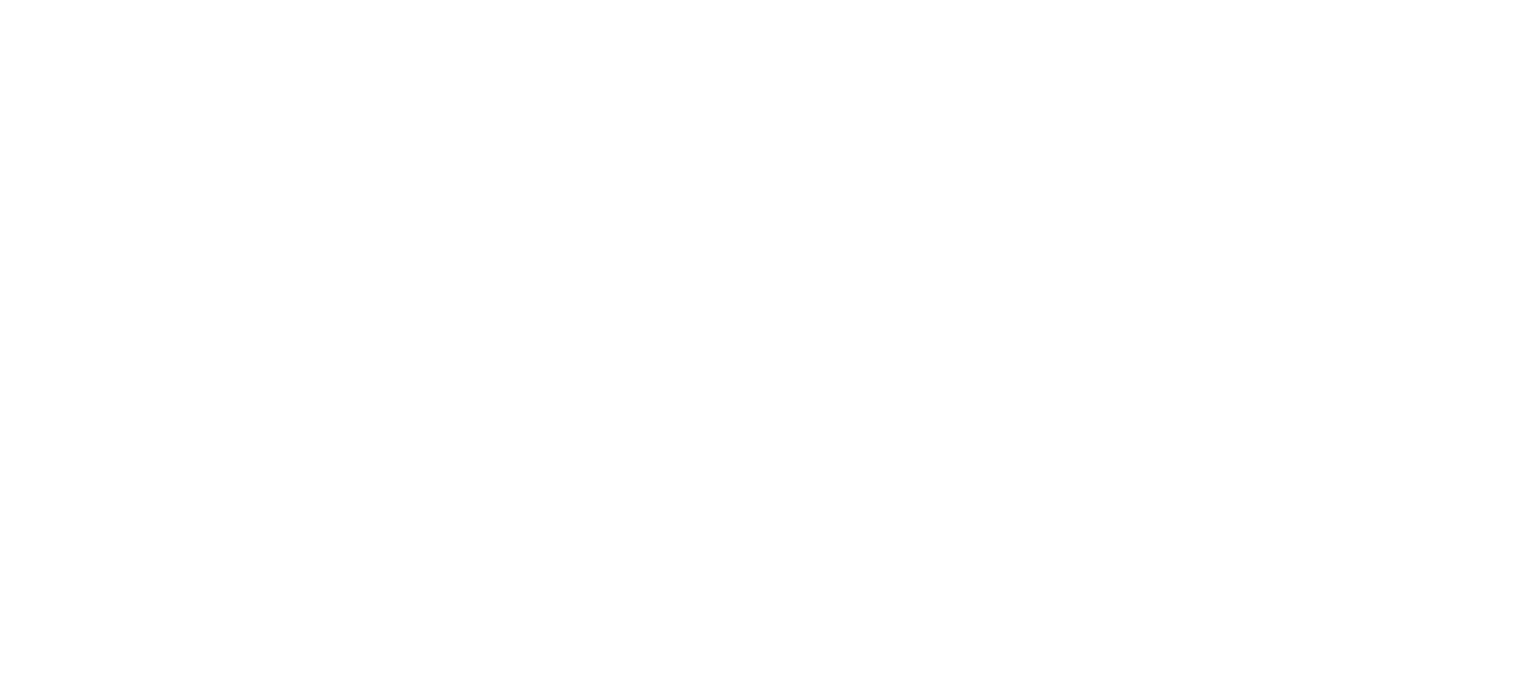 scroll, scrollTop: 0, scrollLeft: 0, axis: both 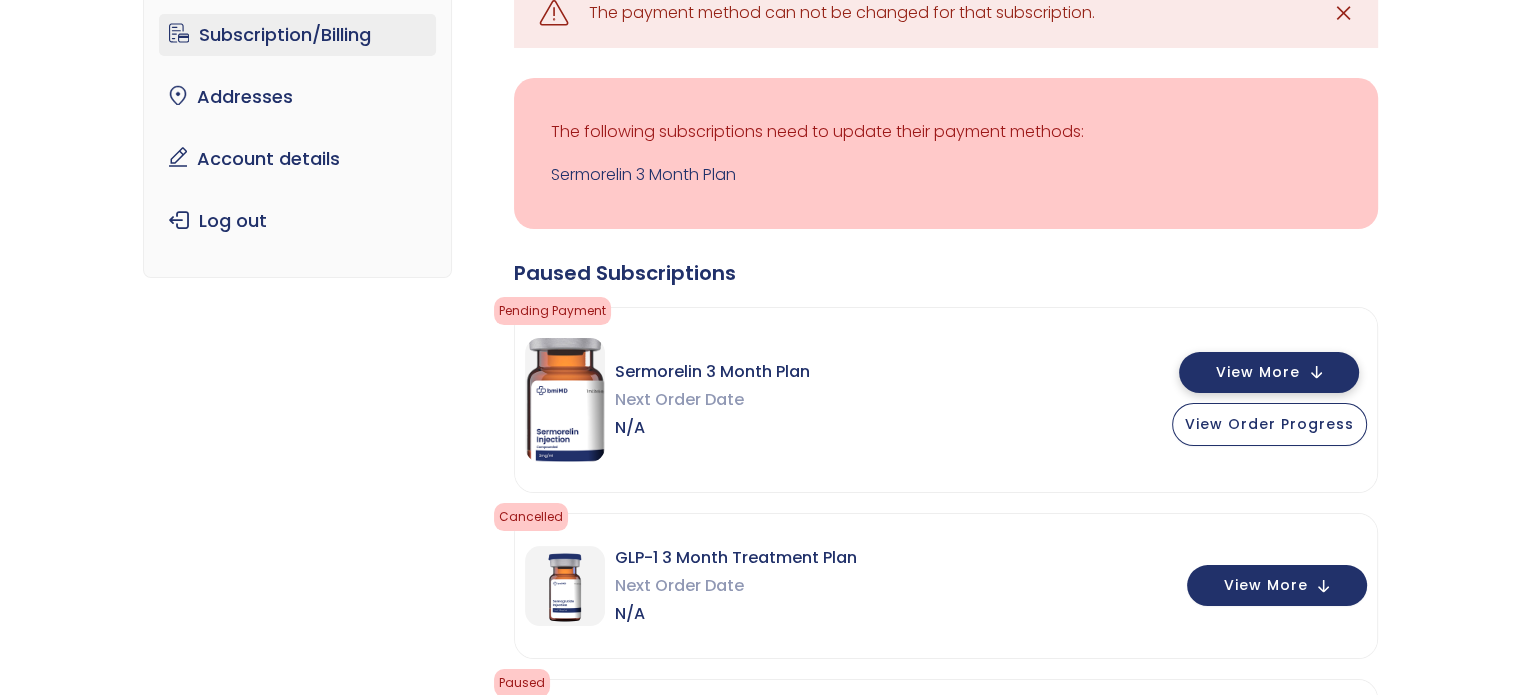 click on "View More" at bounding box center (1258, 372) 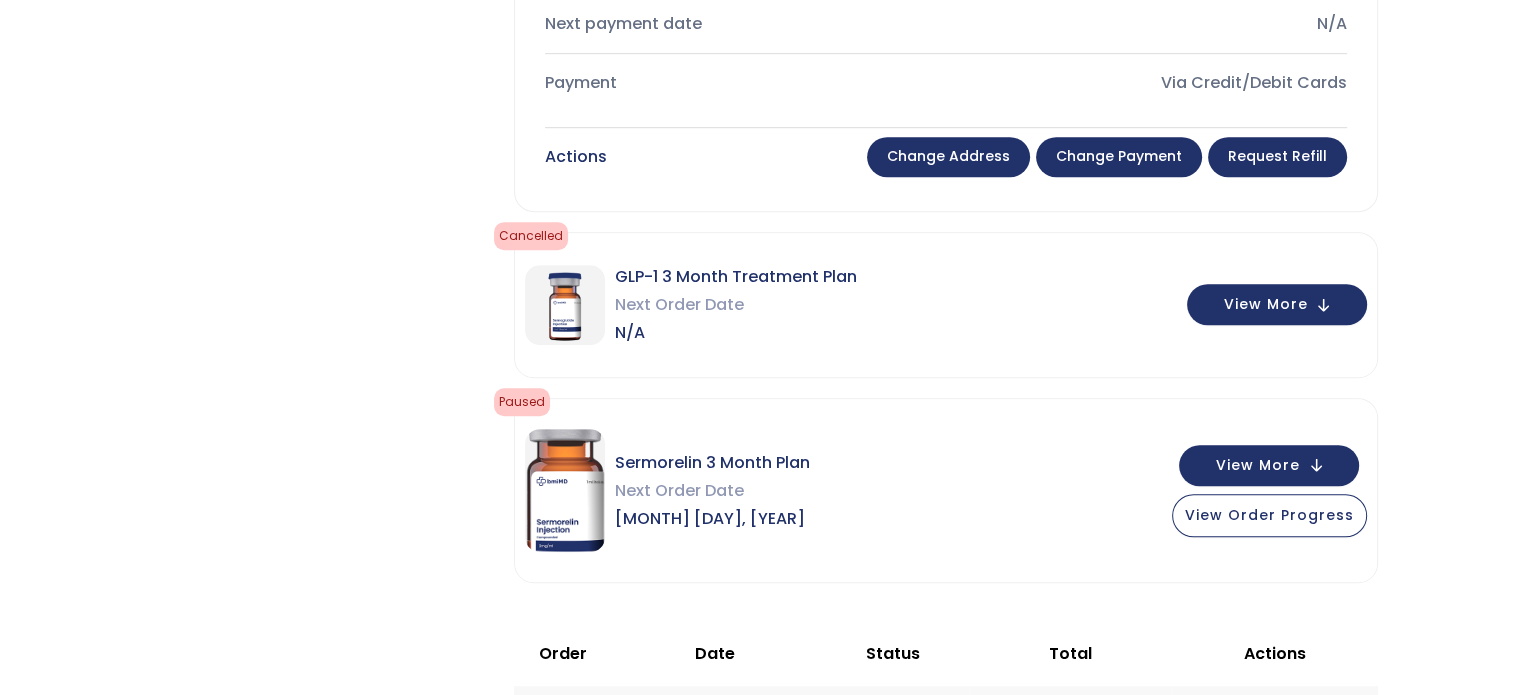 scroll, scrollTop: 1136, scrollLeft: 0, axis: vertical 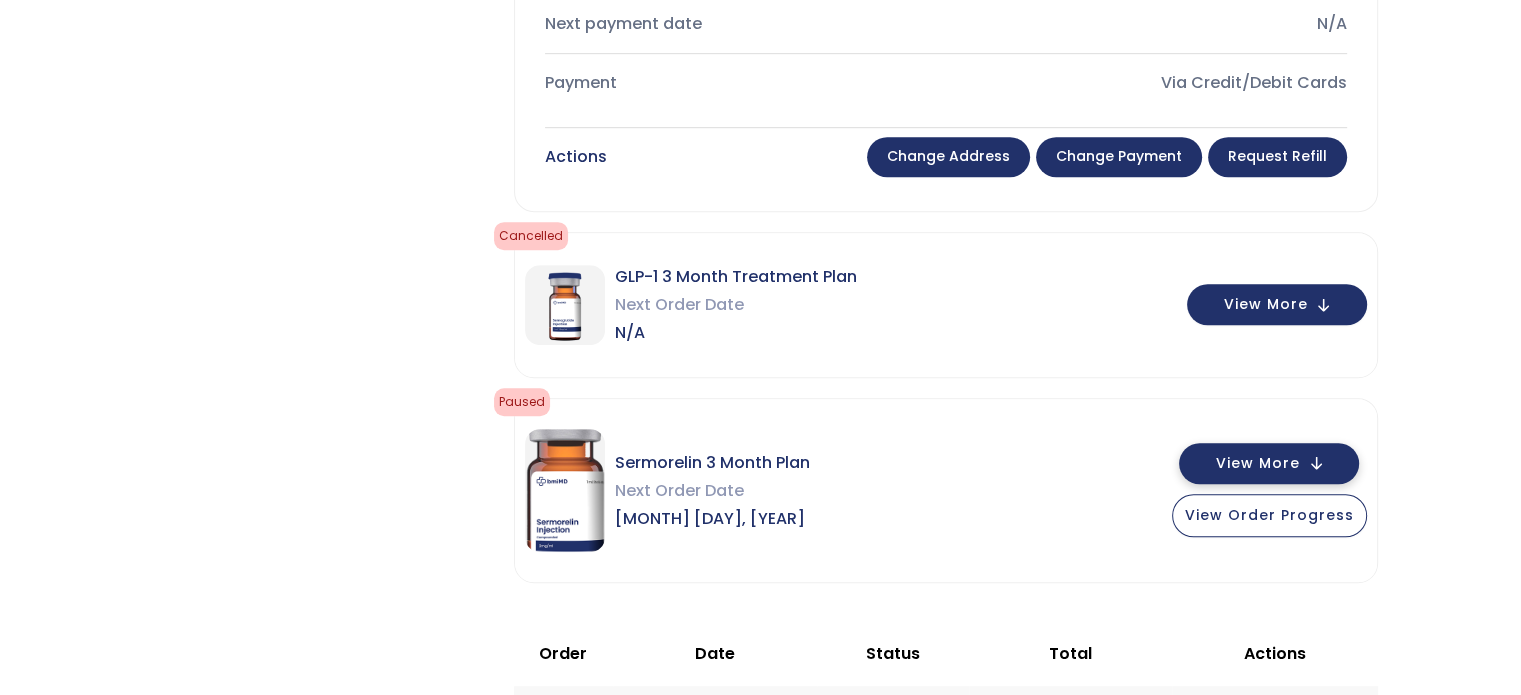 click on "View More" at bounding box center (1269, 463) 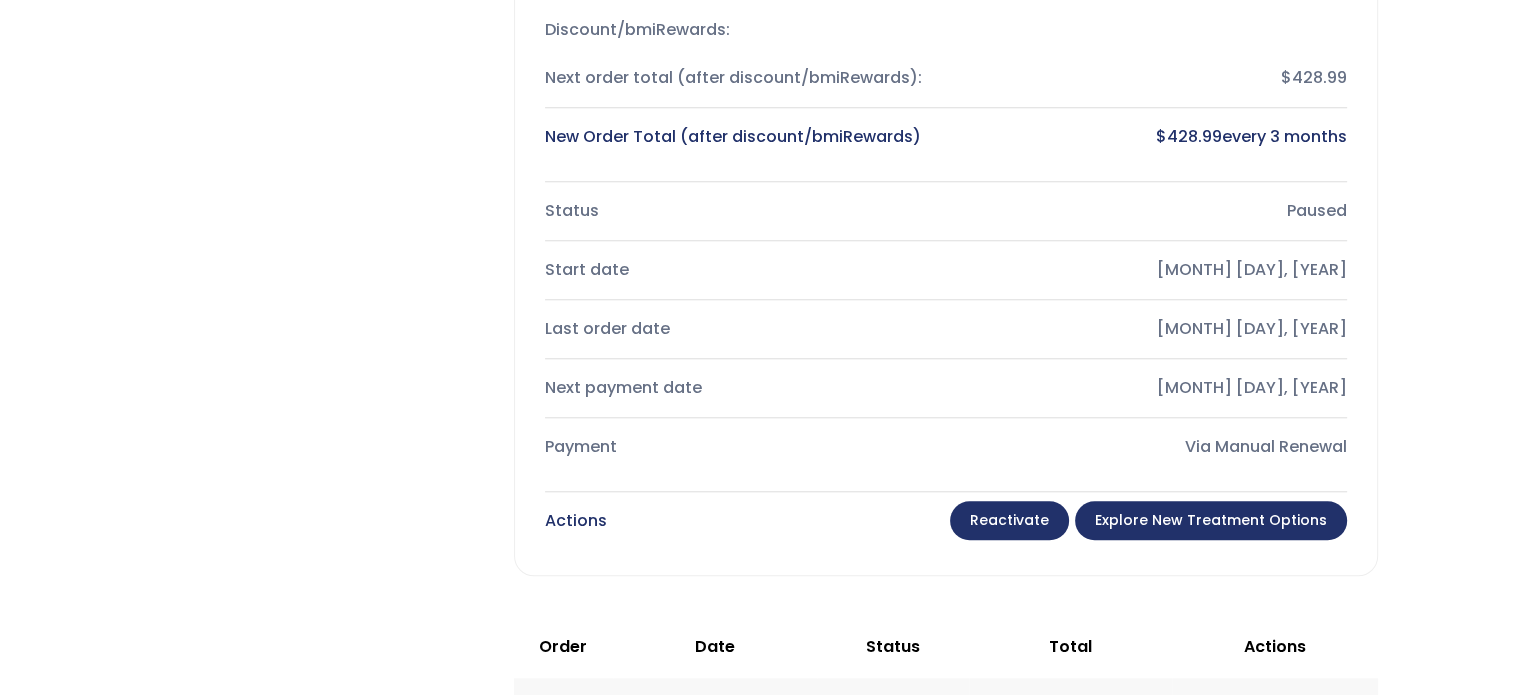 scroll, scrollTop: 1826, scrollLeft: 0, axis: vertical 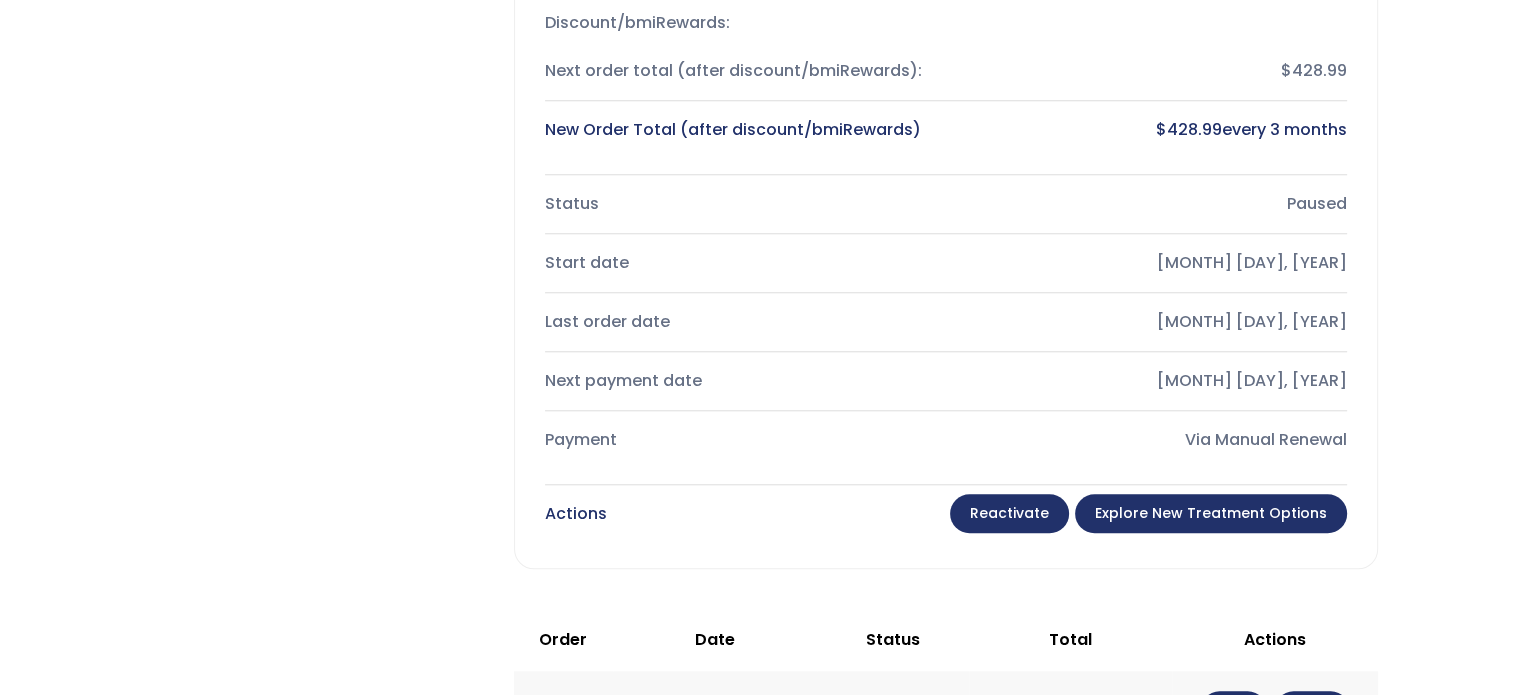 click on "Reactivate" at bounding box center (1009, 514) 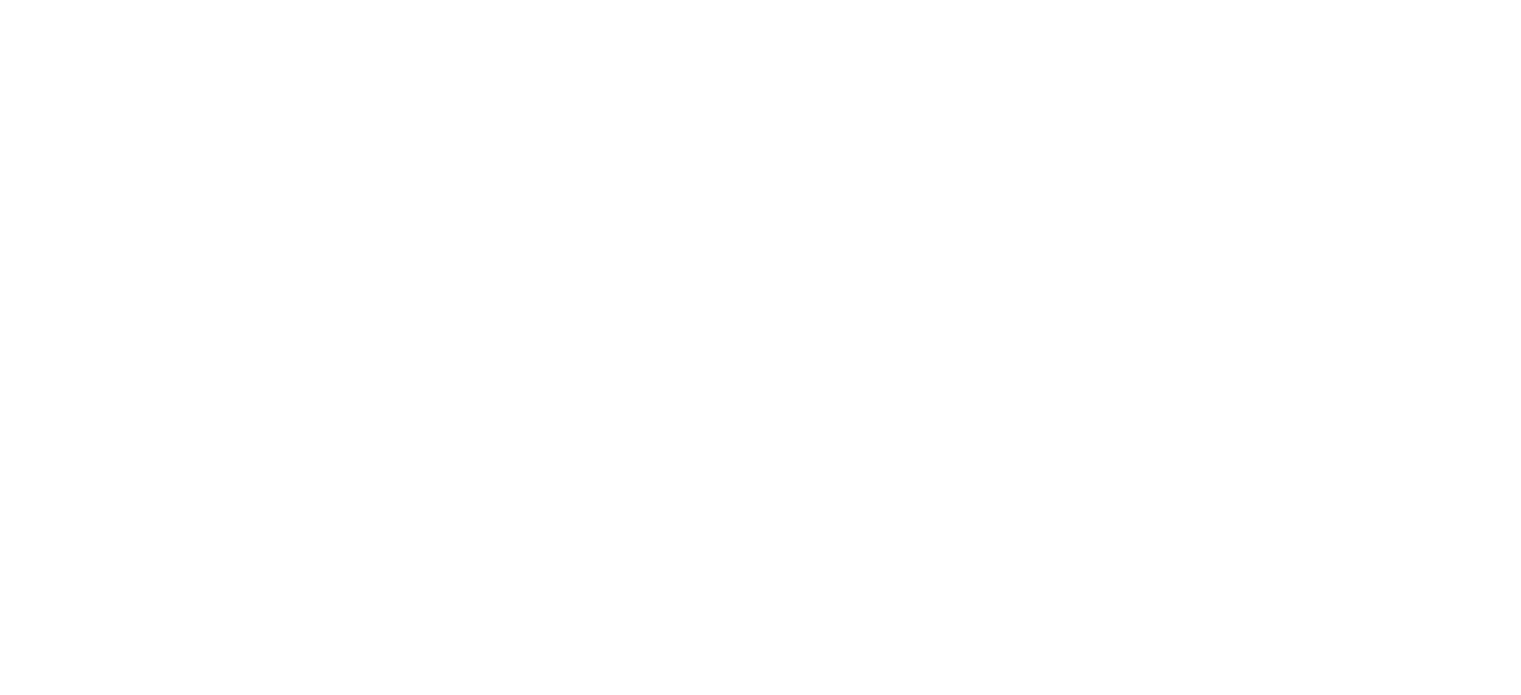 scroll, scrollTop: 0, scrollLeft: 0, axis: both 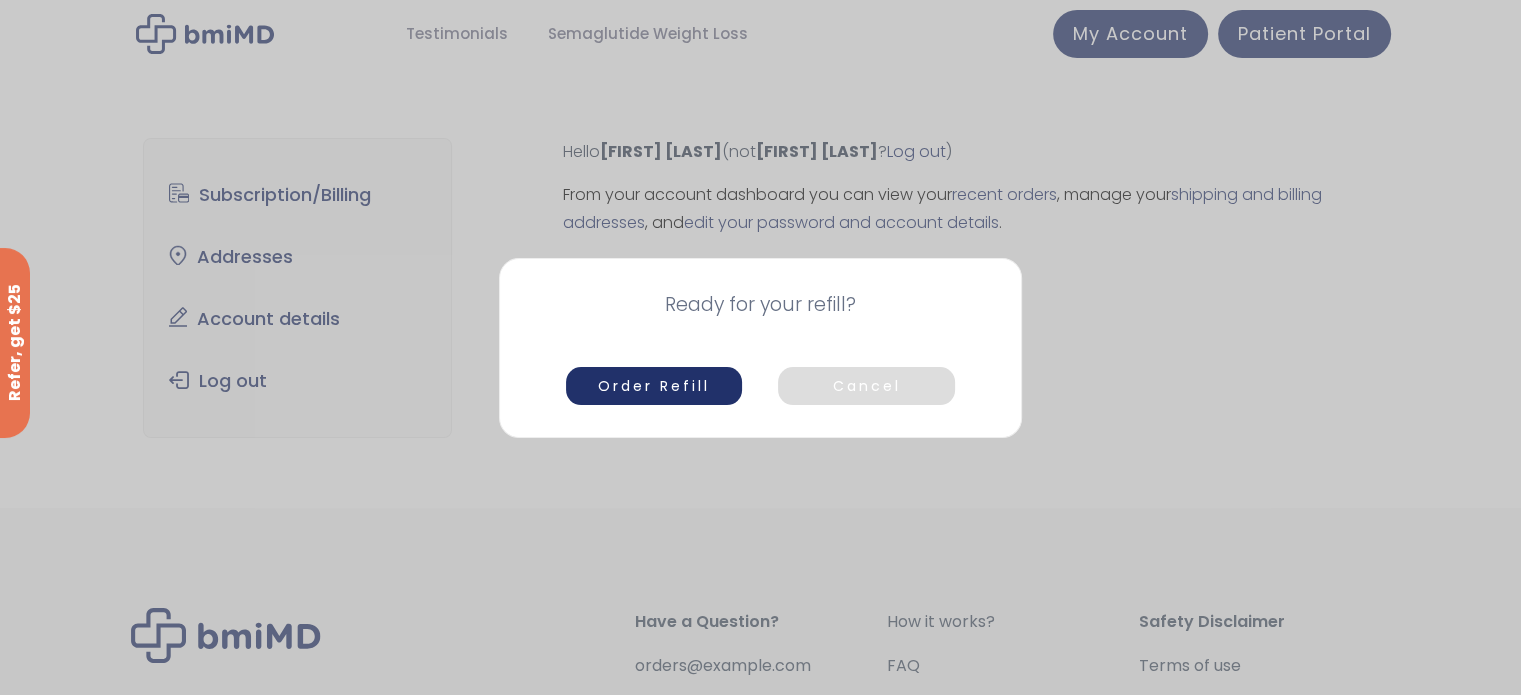 click on "Cancel" at bounding box center (866, 386) 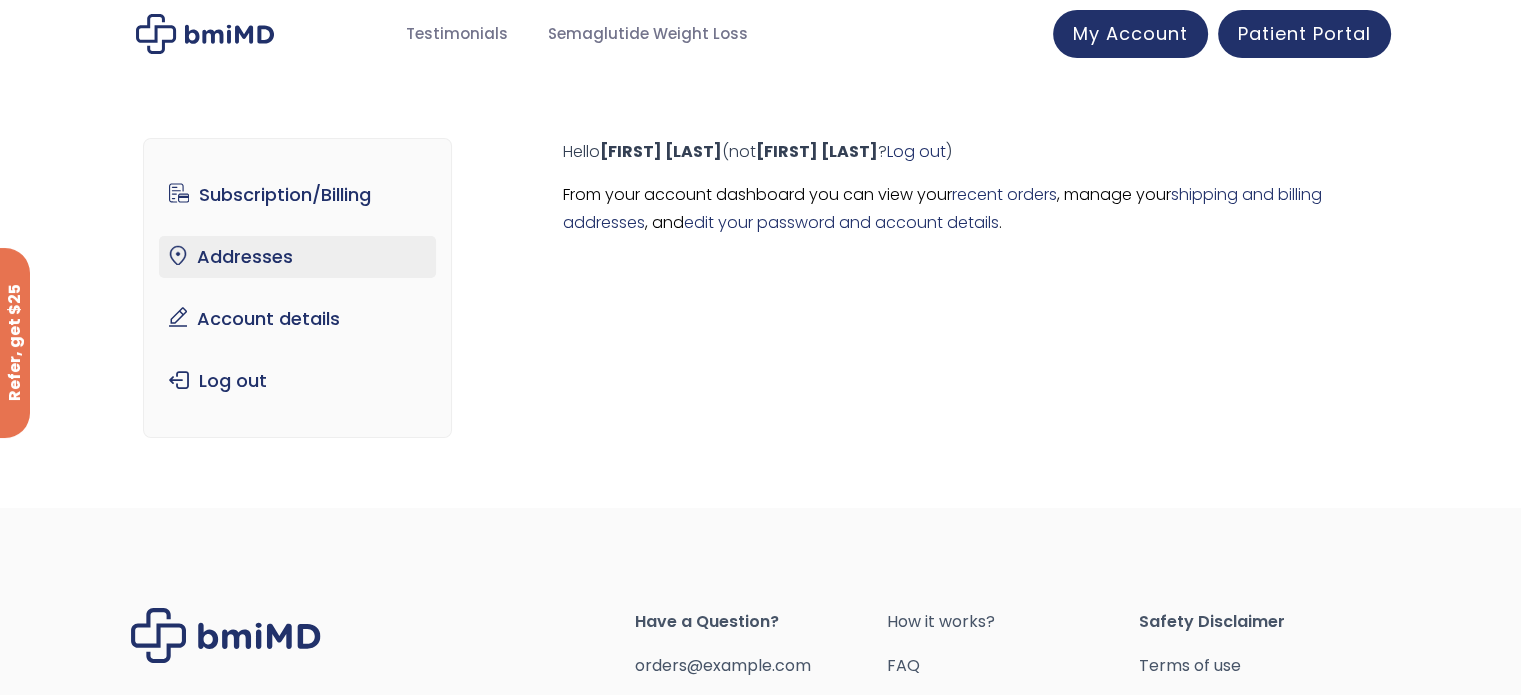 click on "Addresses" at bounding box center [297, 257] 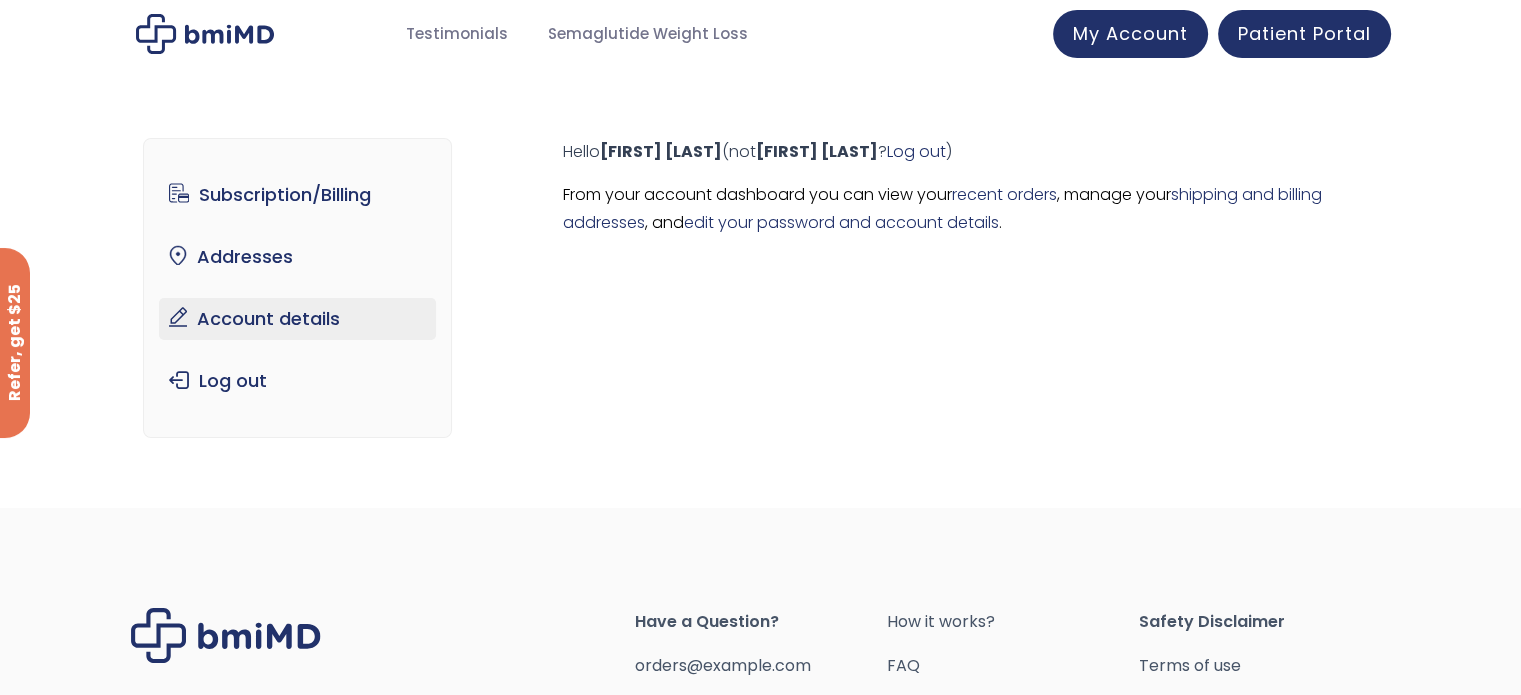 click on "Account details" at bounding box center [297, 319] 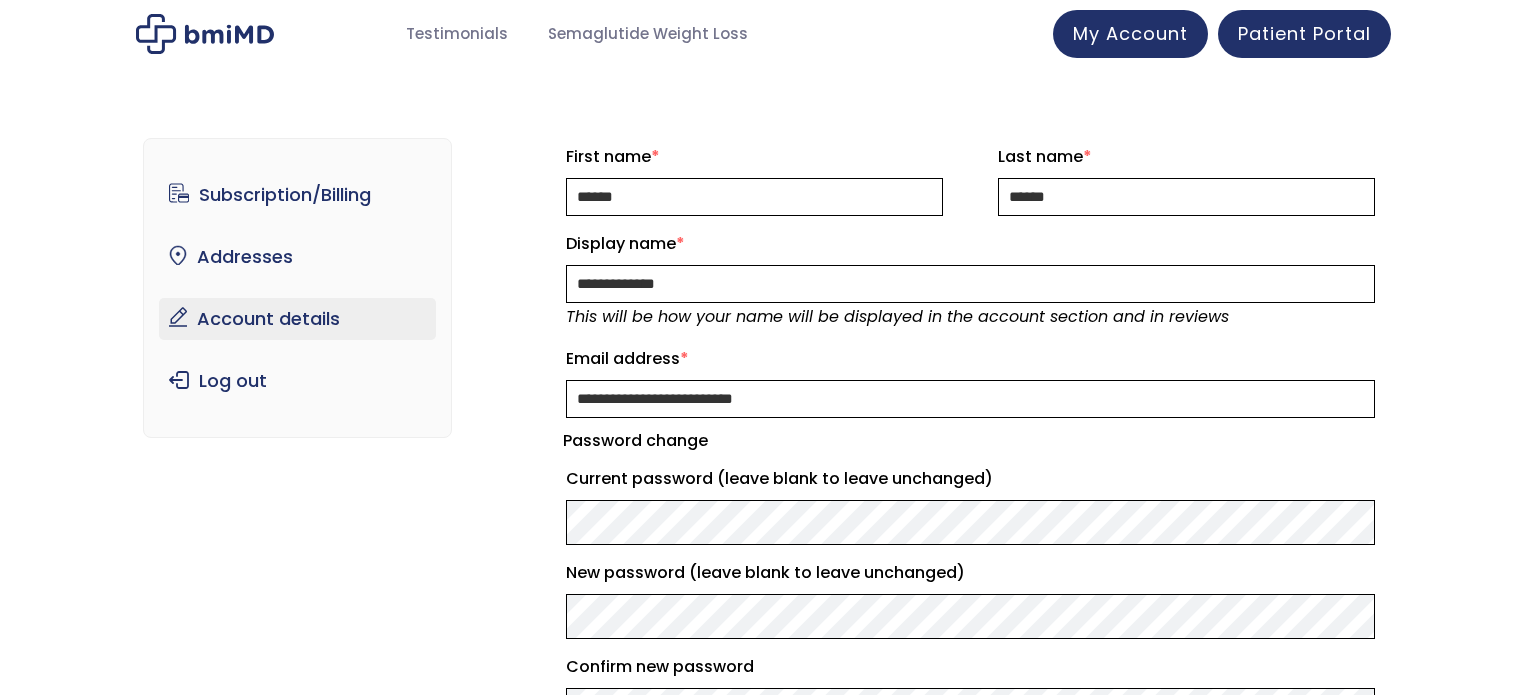 scroll, scrollTop: 0, scrollLeft: 0, axis: both 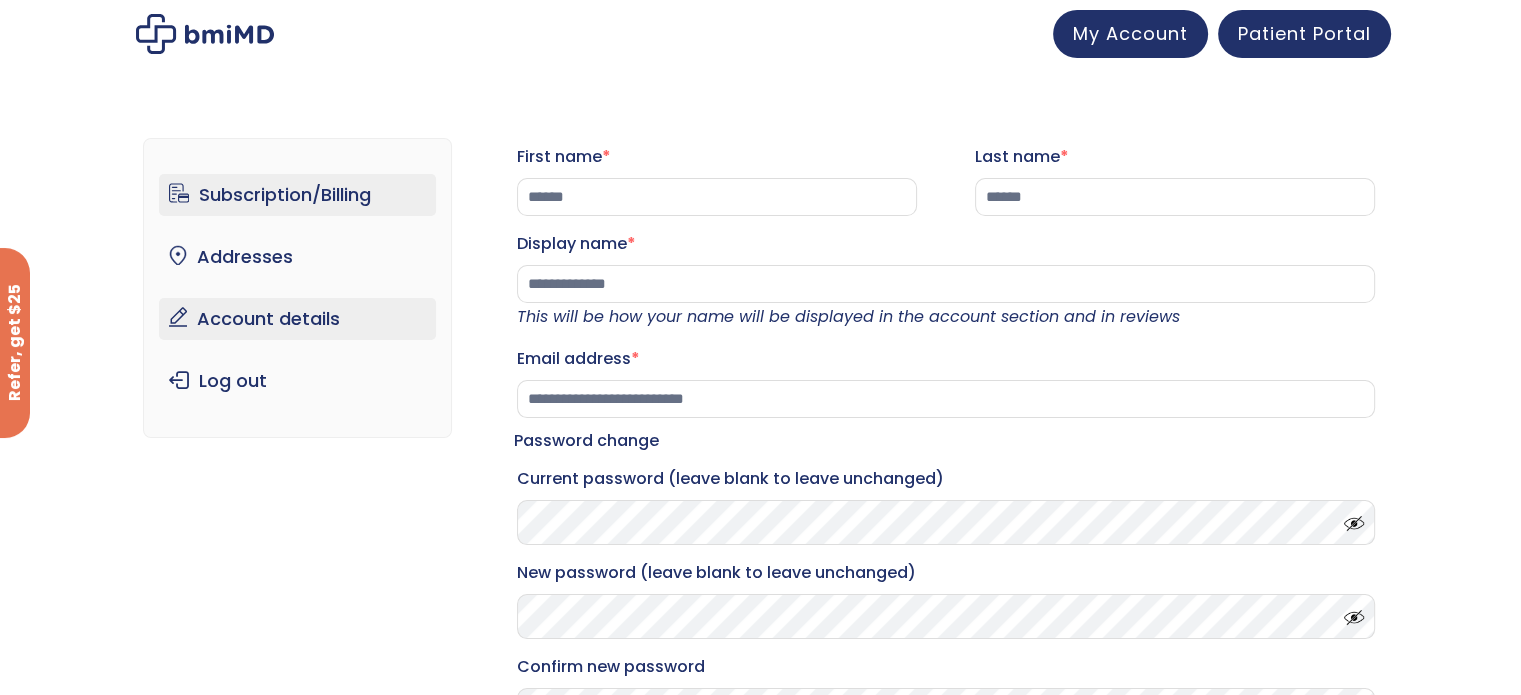click on "Subscription/Billing" at bounding box center (297, 195) 